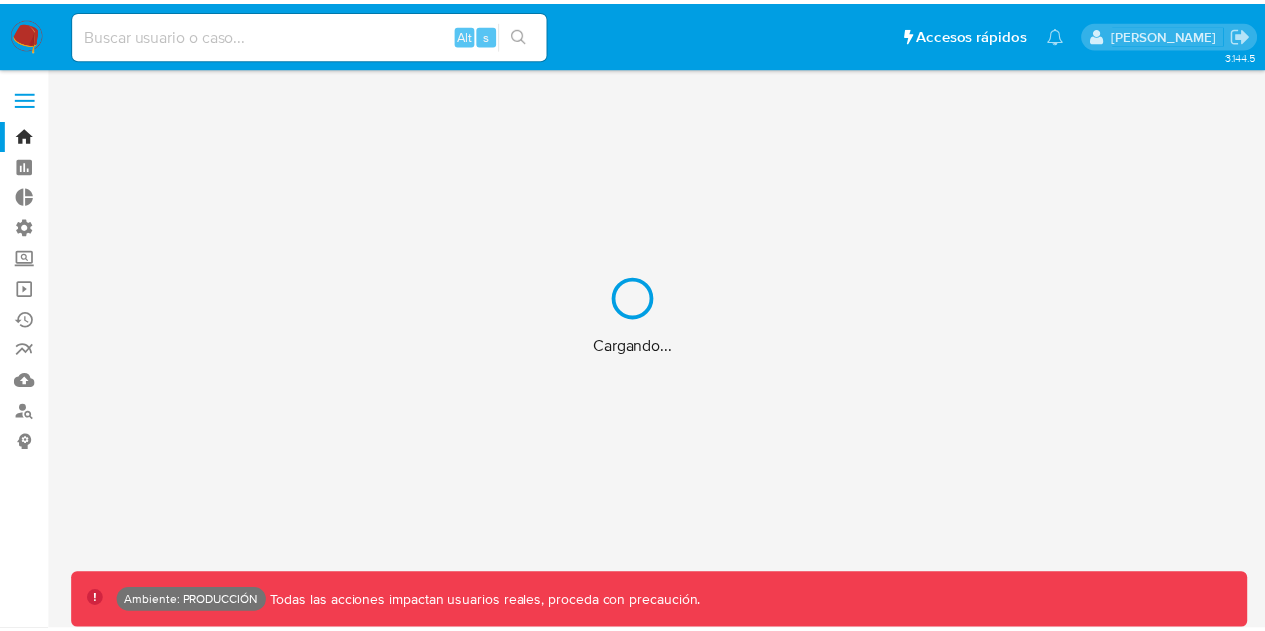 scroll, scrollTop: 0, scrollLeft: 0, axis: both 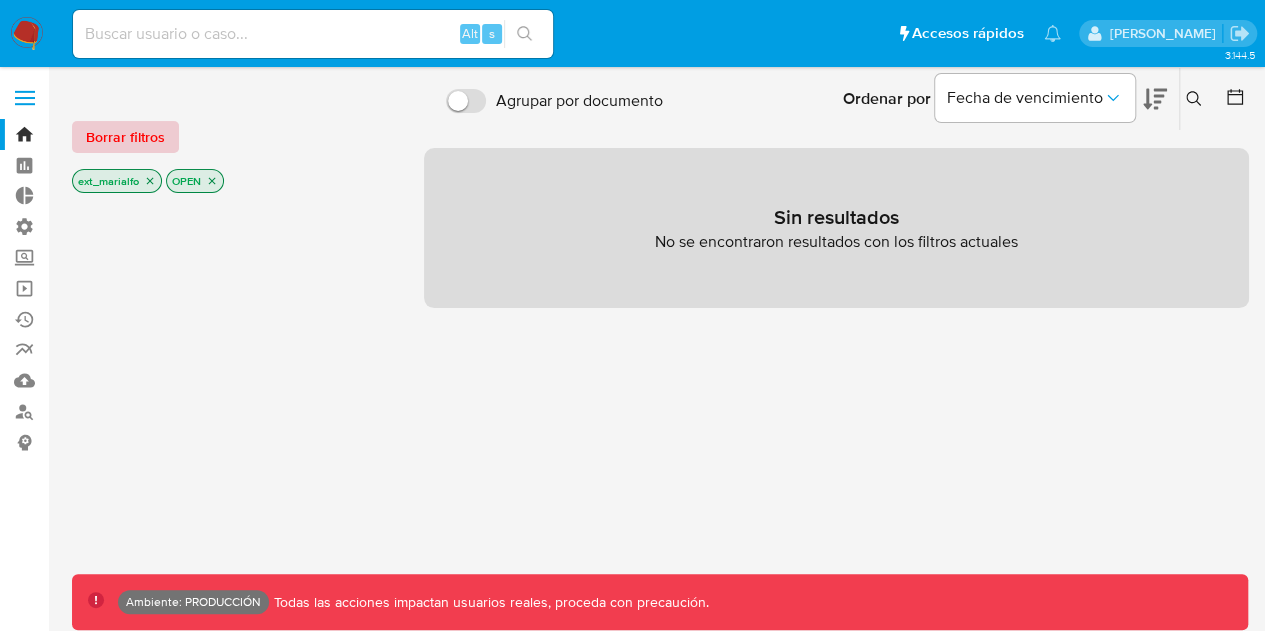 click on "Borrar filtros" at bounding box center (125, 137) 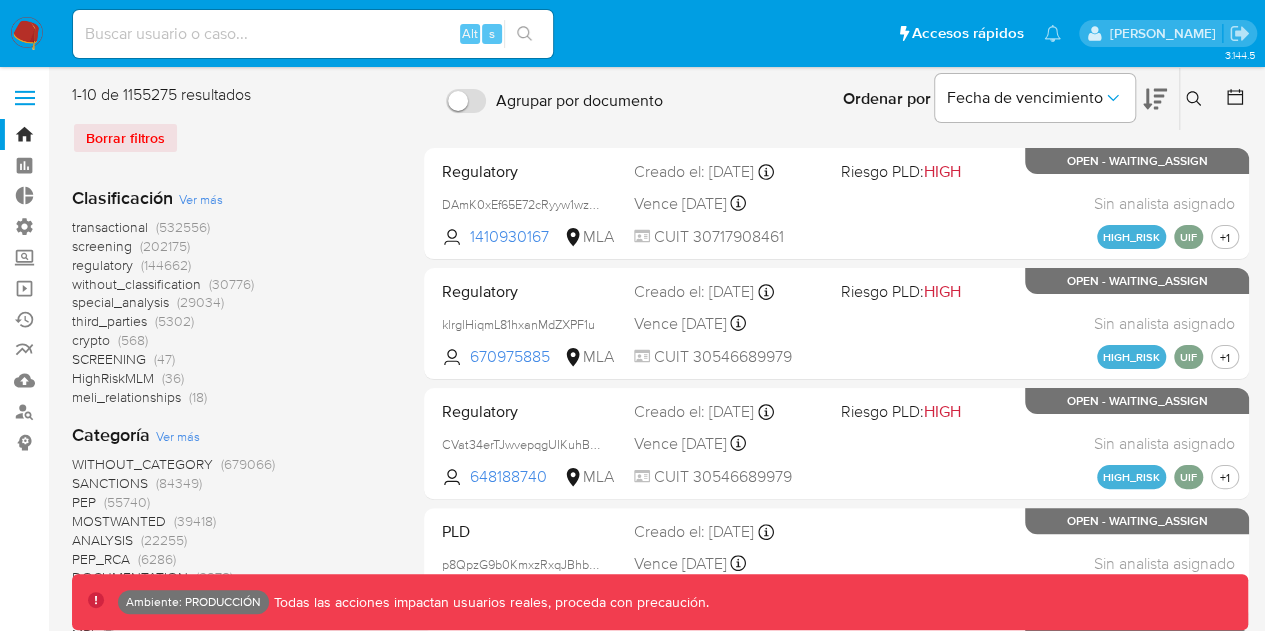 click on "screening" at bounding box center (102, 246) 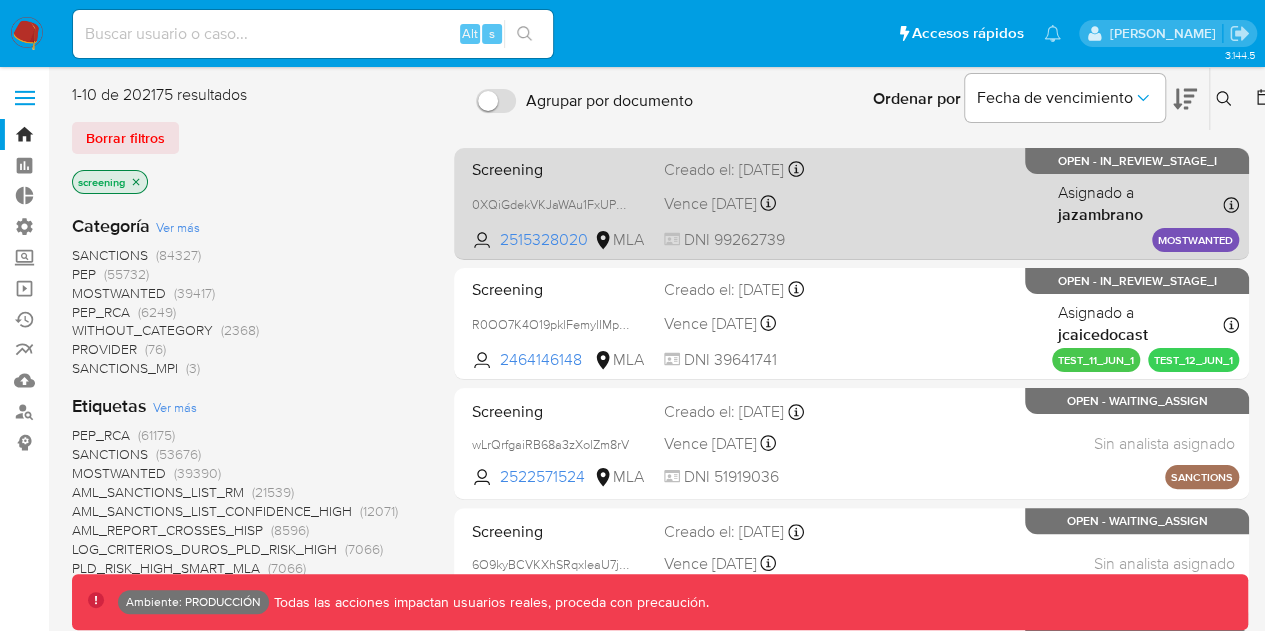 click on "Screening 0XQiGdekVKJaWAu1FxUPvD9t 2515328020 MLA Creado el: 24/06/2025   Creado el: 24/06/2025 17:28:40 Vence in 6 months   Vence el 20/01/2026 17:28:41 DNI   99262739 Asignado a   jazambrano   Asignado el: 24/06/2025 17:28:40 MOSTWANTED OPEN - IN_REVIEW_STAGE_I" at bounding box center (851, 203) 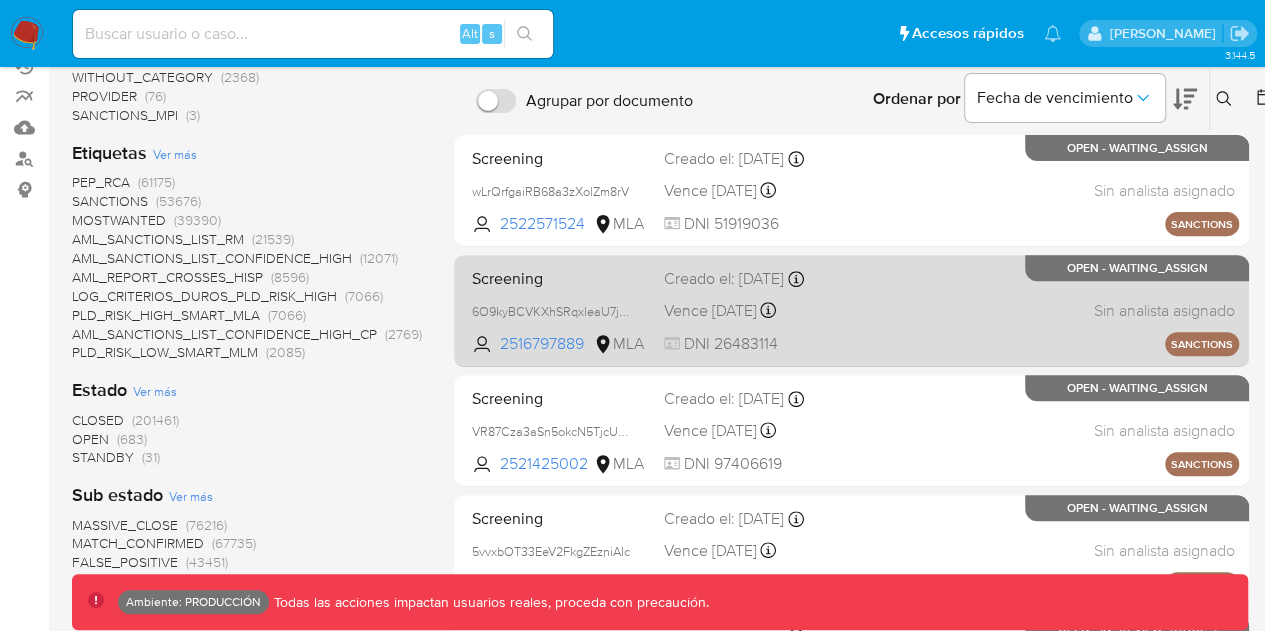 scroll, scrollTop: 600, scrollLeft: 0, axis: vertical 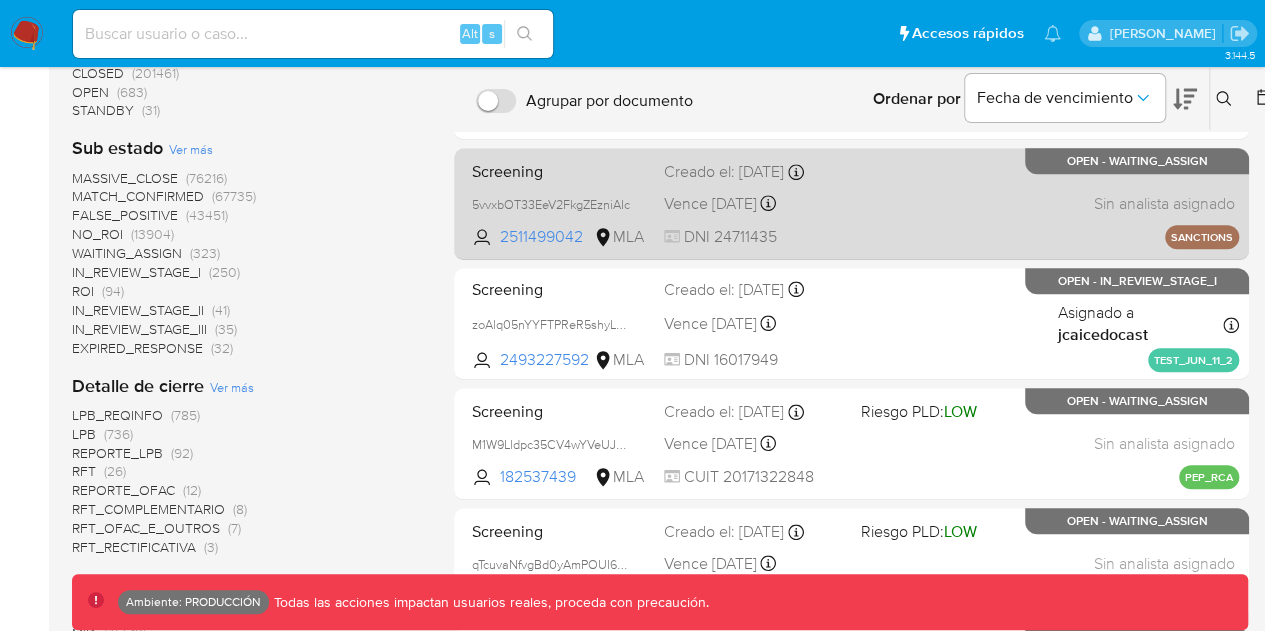 click on "Screening 5vvxbOT33EeV2FkgZEzniAIc 2511499042 MLA Creado el: 24/06/2025   Creado el: 24/06/2025 11:11:14 Vence in 4 months   Vence el 28/10/2025 11:11:15 DNI   24711435 Sin analista asignado   Asignado el: - SANCTIONS OPEN - WAITING_ASSIGN" at bounding box center (851, 204) 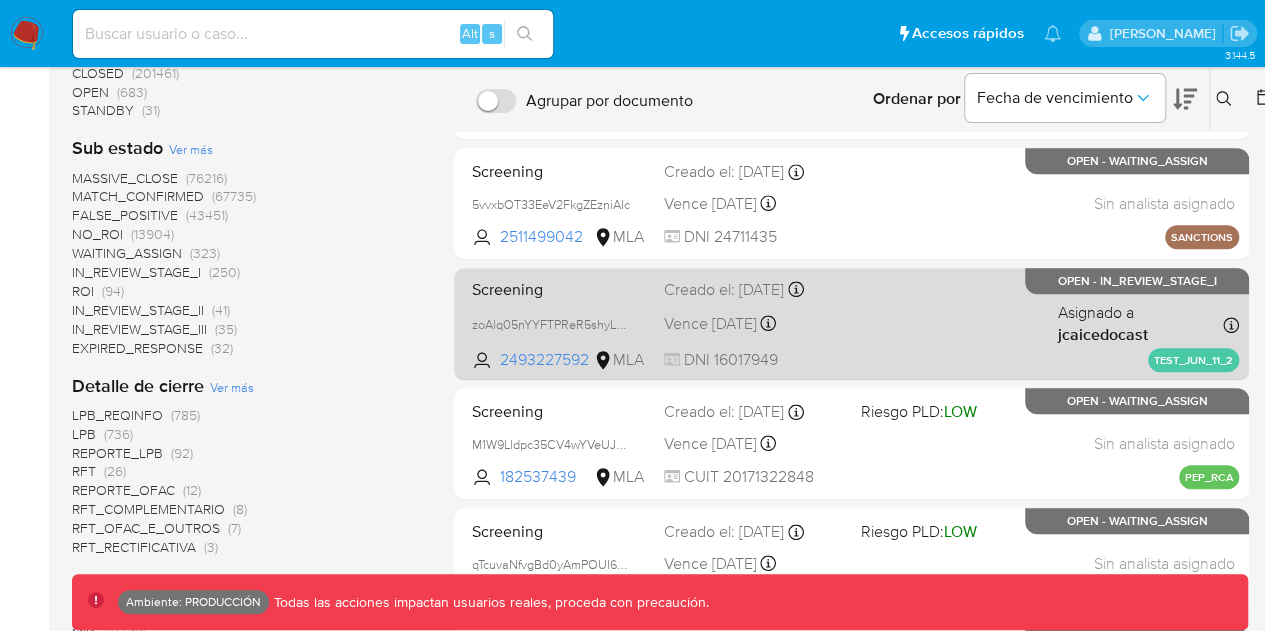 click on "Screening zoAlq05nYYFTPReR5shyLZCt 2493227592 MLA Creado el: 11/06/2025   Creado el: 11/06/2025 17:18:13 Vence in 3 months   Vence el 09/10/2025 17:18:14 DNI   16017949 Asignado a   jcaicedocast   Asignado el: 11/06/2025 17:18:13 TEST_JUN_11_2 OPEN - IN_REVIEW_STAGE_I" at bounding box center [851, 323] 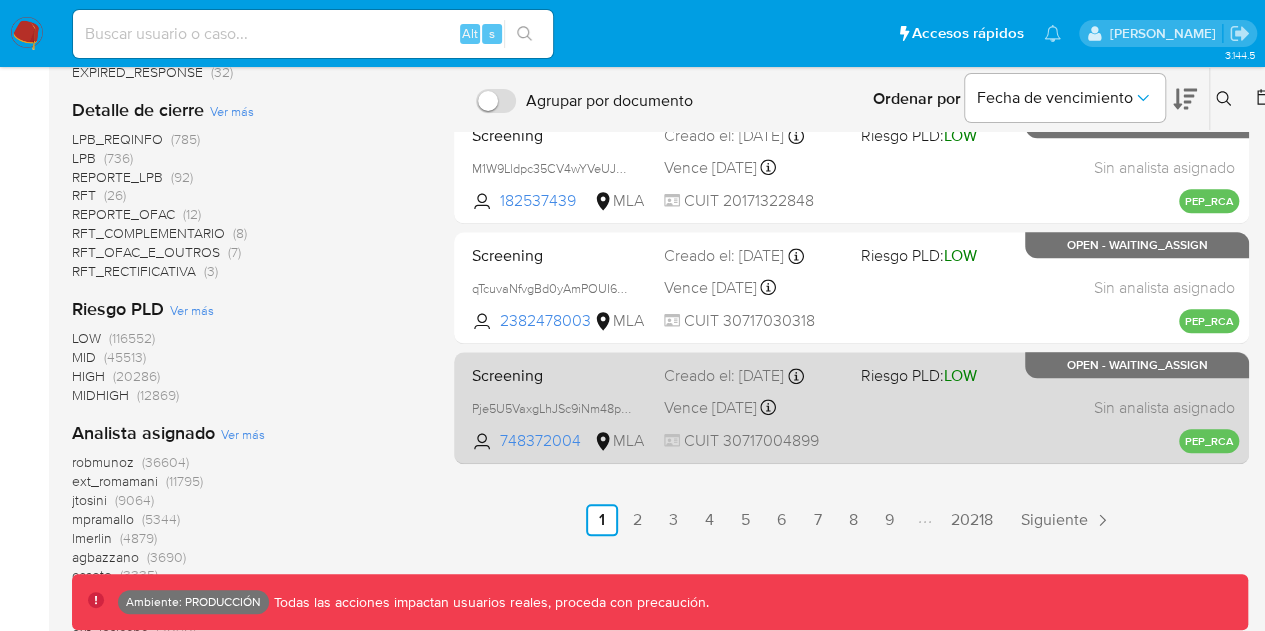 scroll, scrollTop: 932, scrollLeft: 0, axis: vertical 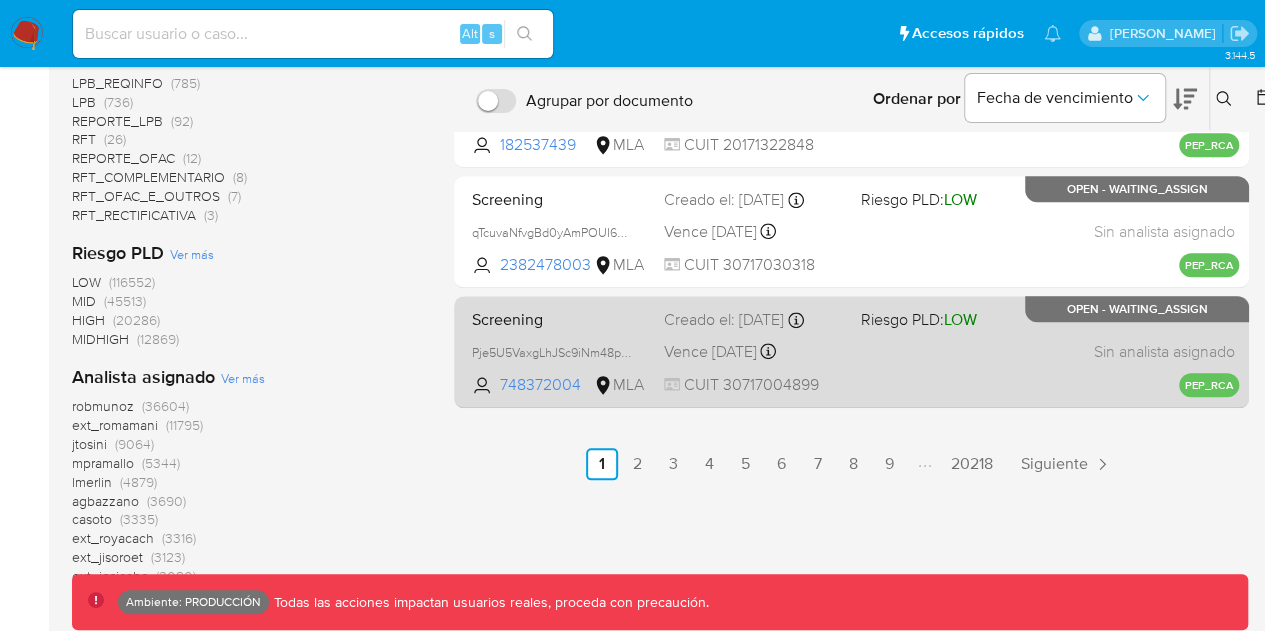 click on "Screening Pje5U5VaxgLhJSc9iNm48pLb 748372004 MLA Riesgo PLD:  LOW Creado el: 04/07/2025   Creado el: 04/07/2025 14:15:32 Vence in 3 months   Vence el 02/10/2025 14:15:33 CUIT   30717004899 Sin analista asignado   Asignado el: - PEP_RCA OPEN - WAITING_ASSIGN" at bounding box center [851, 351] 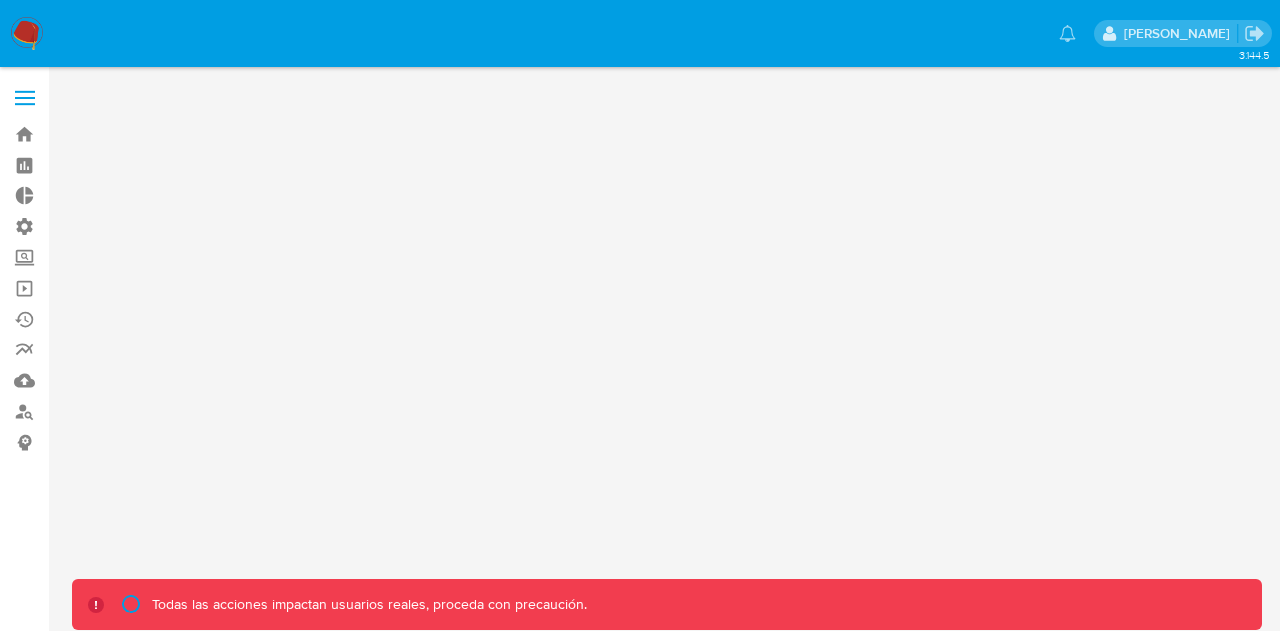 scroll, scrollTop: 0, scrollLeft: 0, axis: both 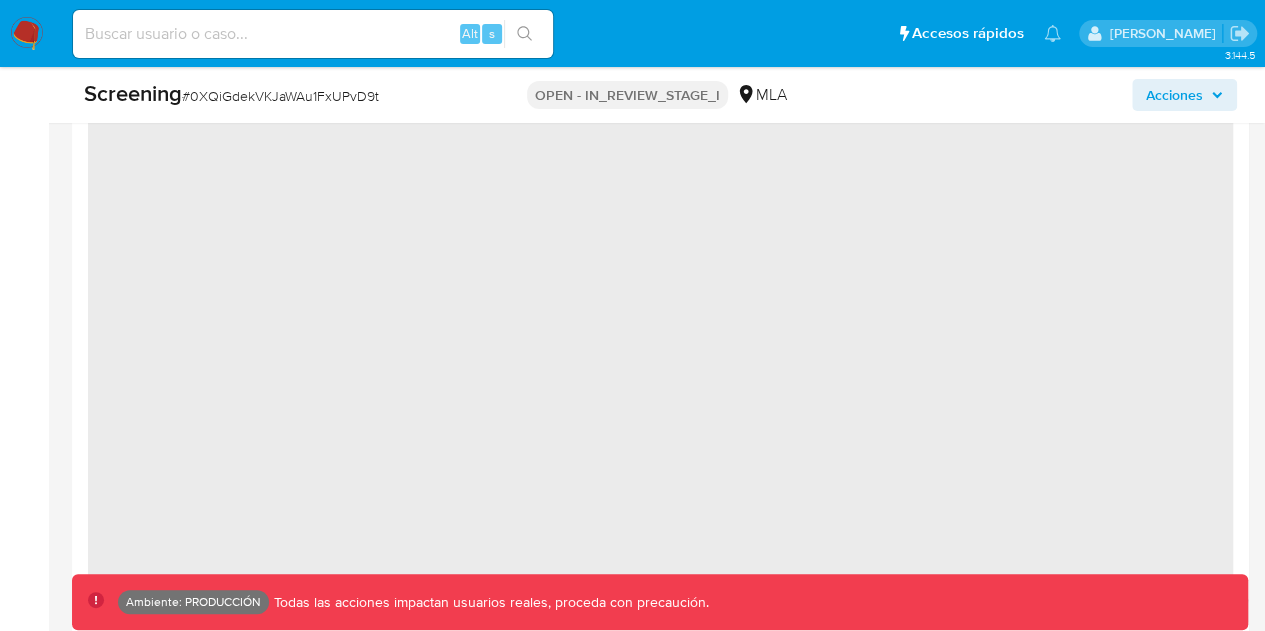 select on "10" 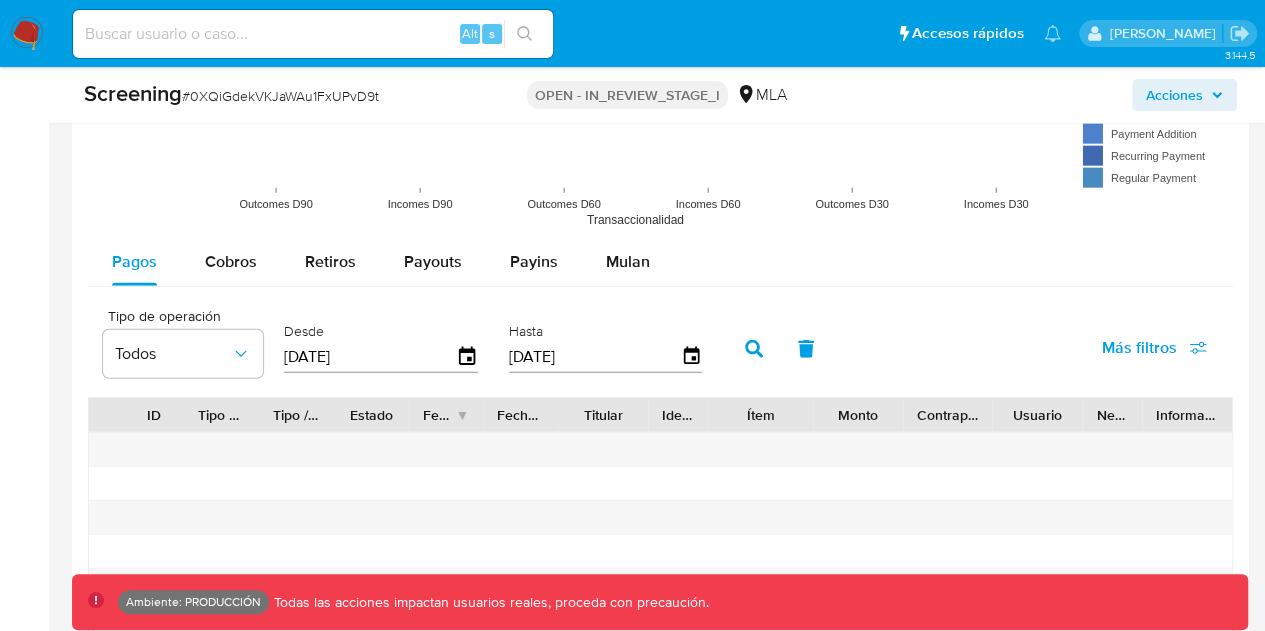 scroll, scrollTop: 1846, scrollLeft: 0, axis: vertical 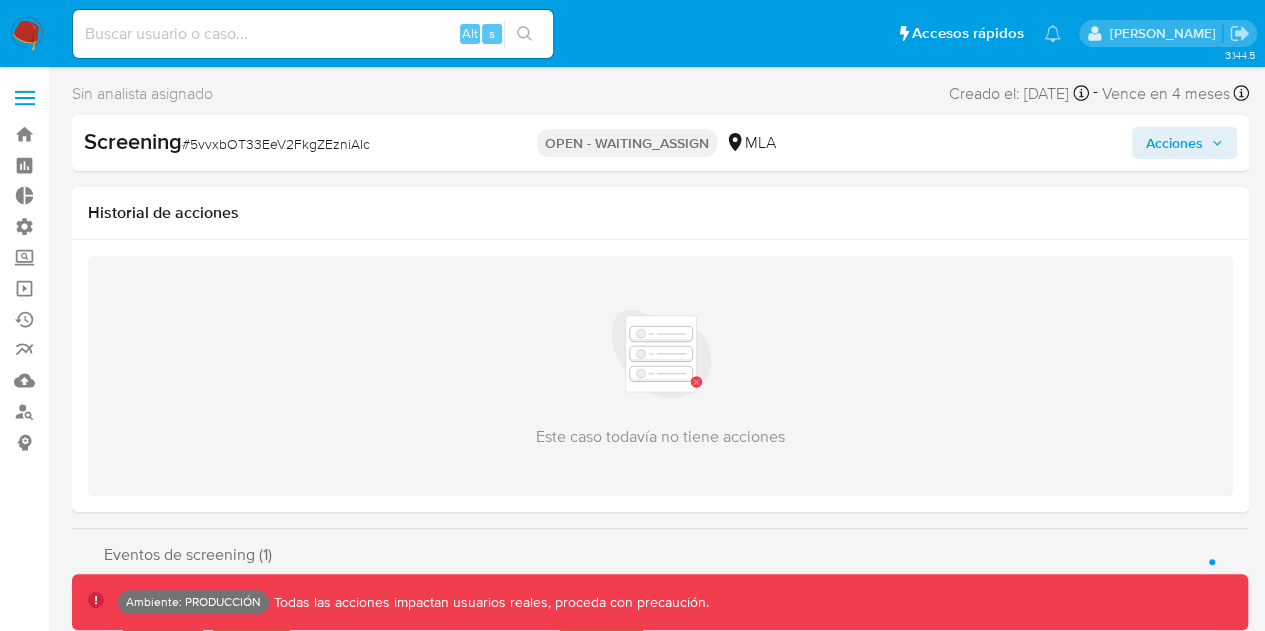 select on "10" 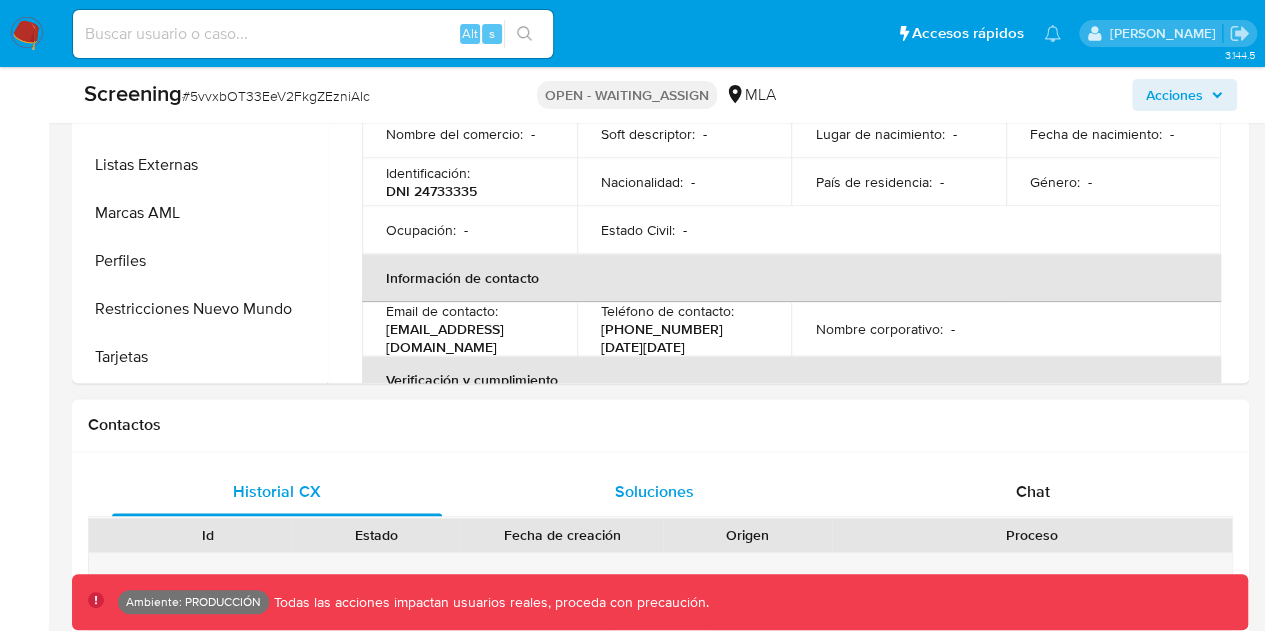 scroll, scrollTop: 900, scrollLeft: 0, axis: vertical 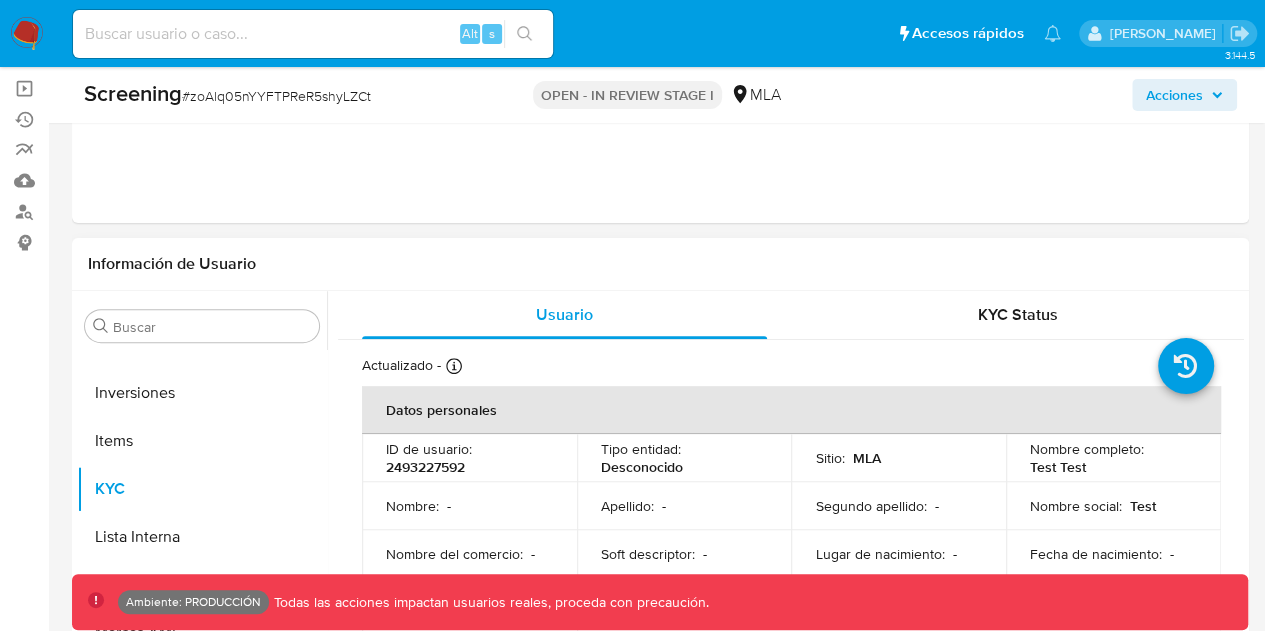 select on "10" 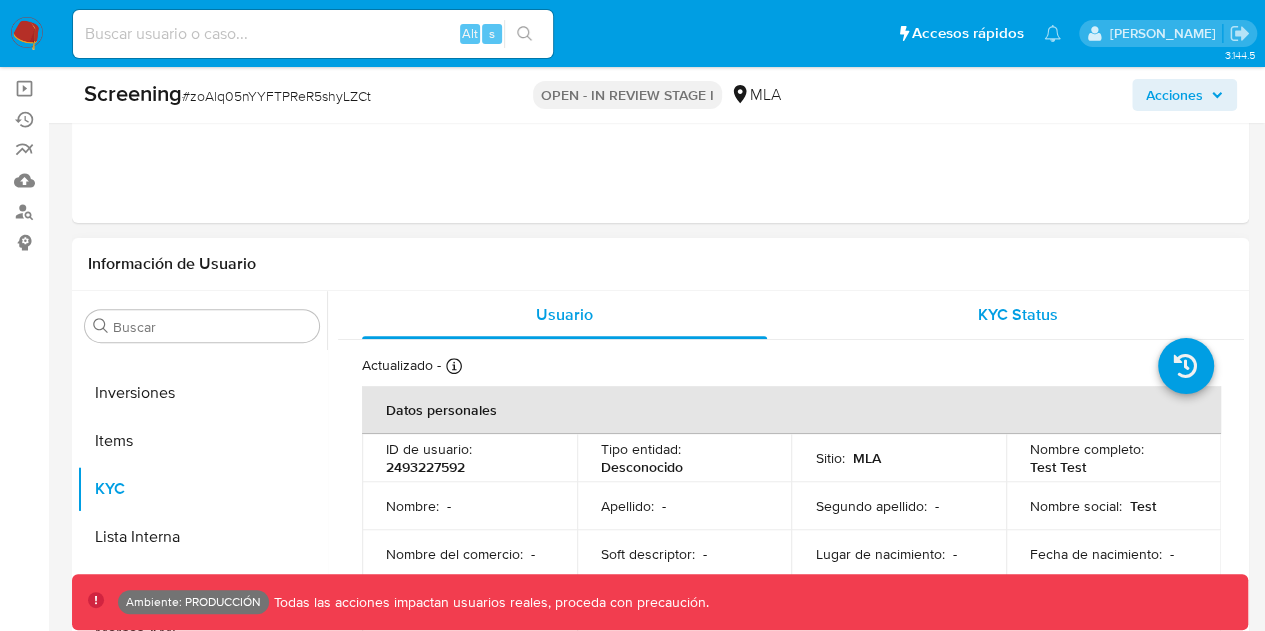 click on "KYC Status" at bounding box center [1017, 315] 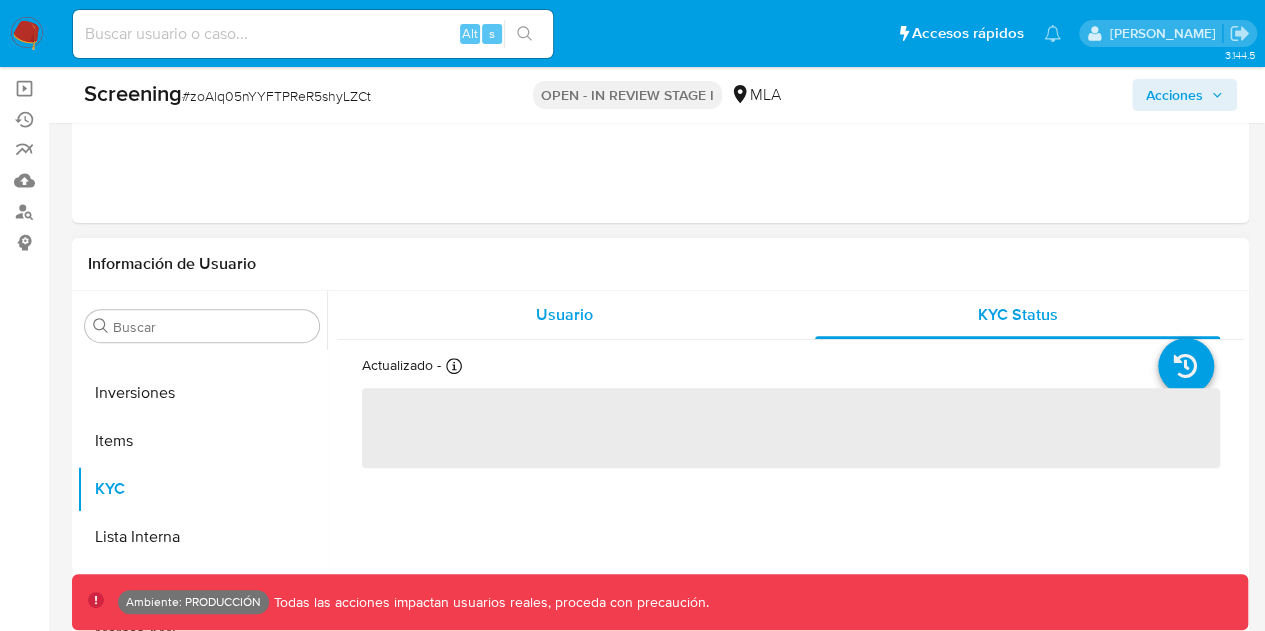 click on "Usuario" at bounding box center (564, 315) 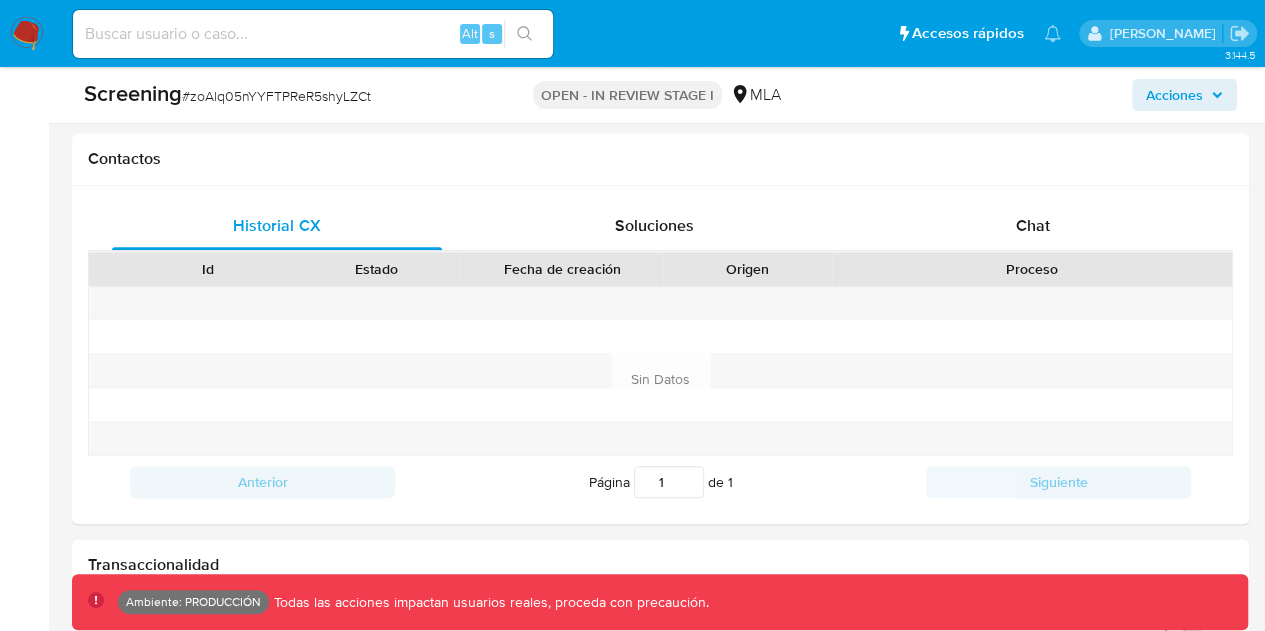 scroll, scrollTop: 700, scrollLeft: 0, axis: vertical 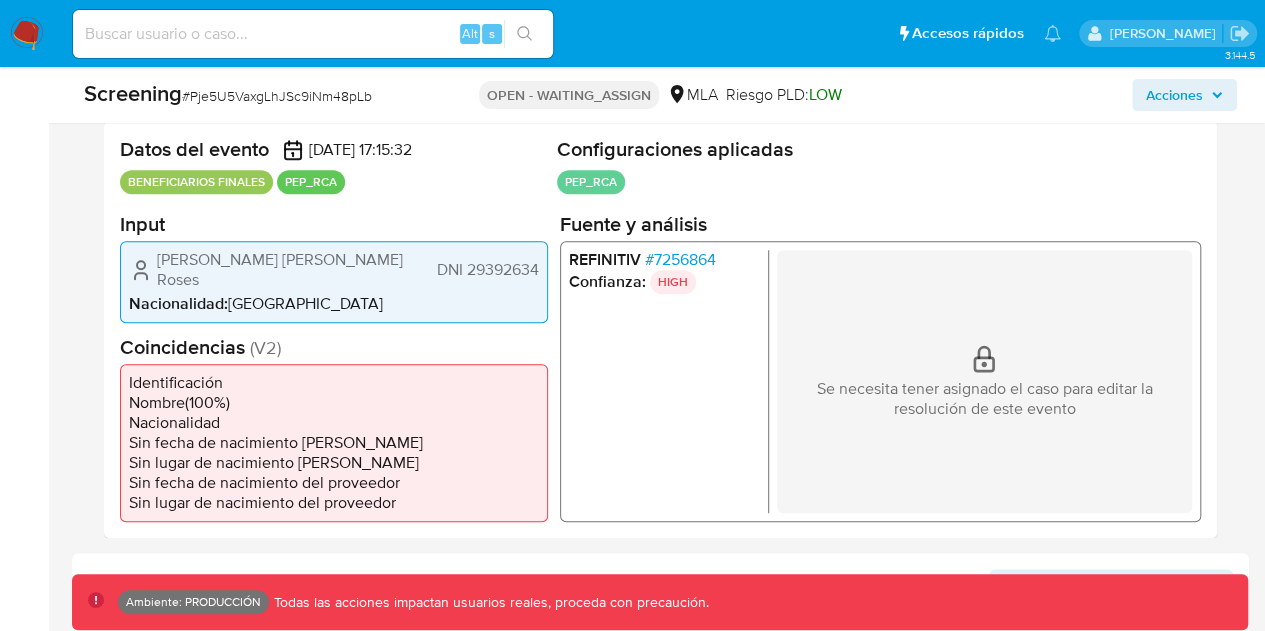 select on "10" 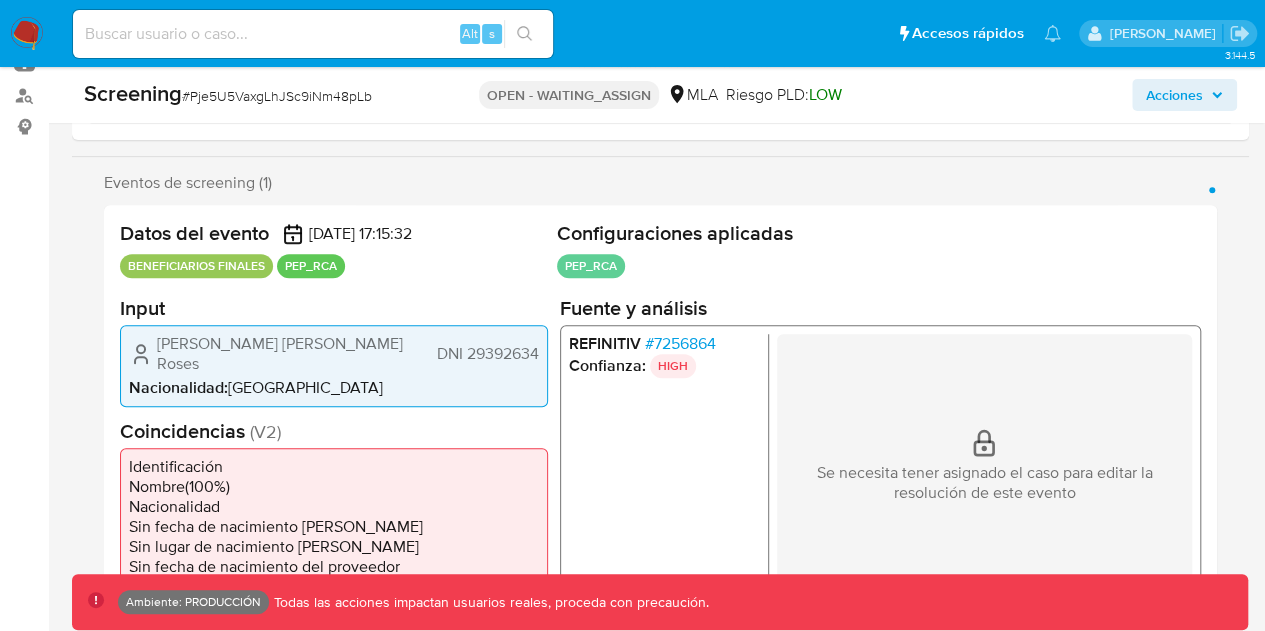 scroll, scrollTop: 200, scrollLeft: 0, axis: vertical 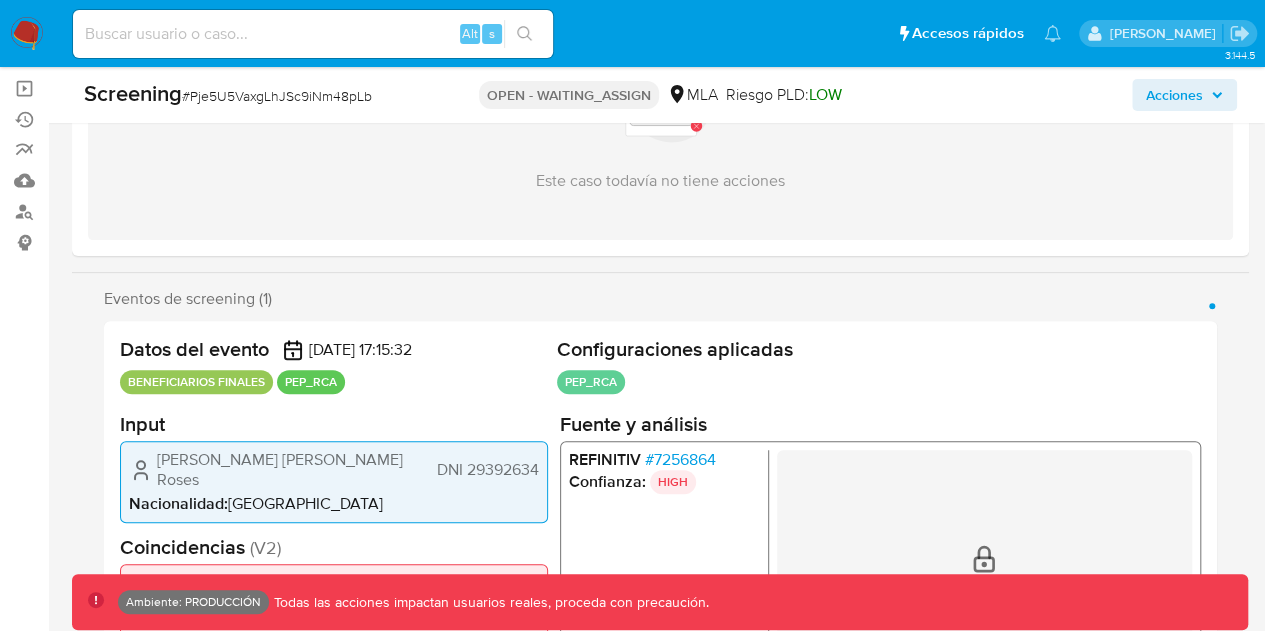 click on "Página 1" at bounding box center (1212, 306) 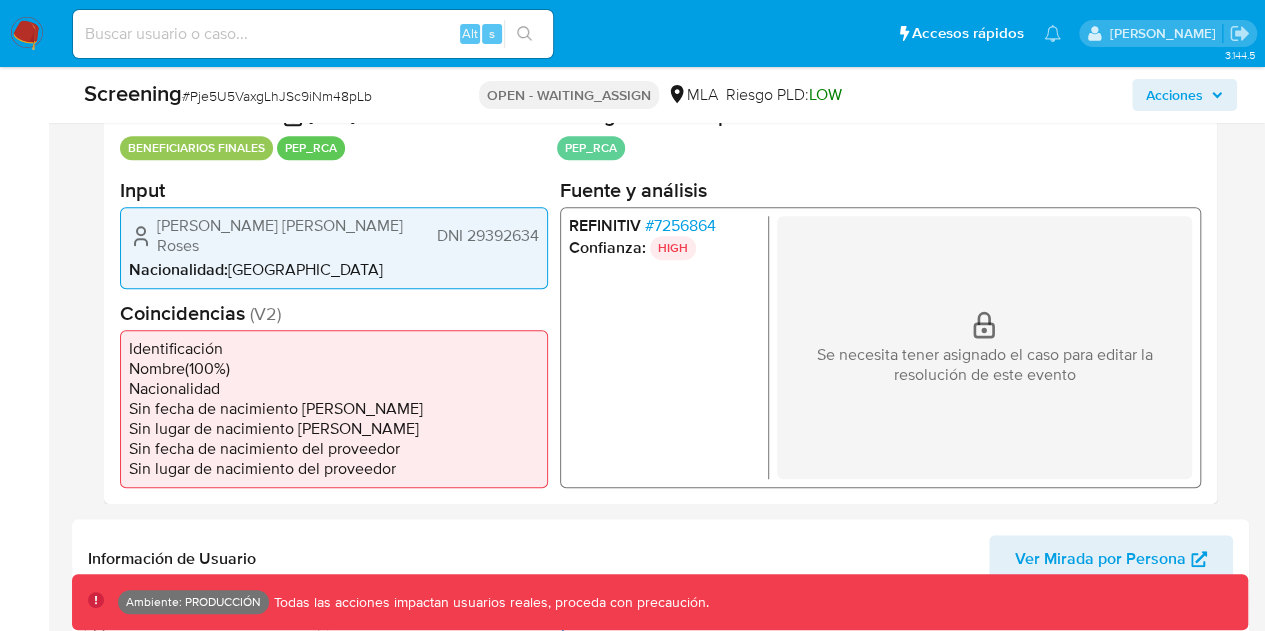 scroll, scrollTop: 600, scrollLeft: 0, axis: vertical 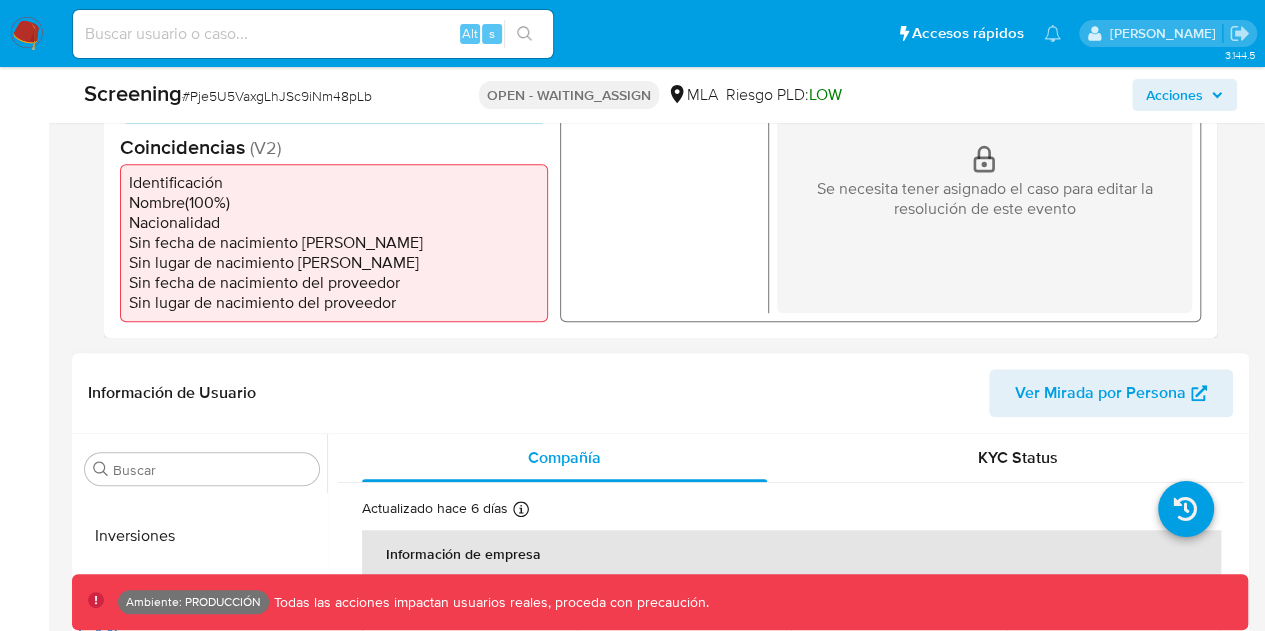 click on "Ver Mirada por Persona" at bounding box center [1100, 393] 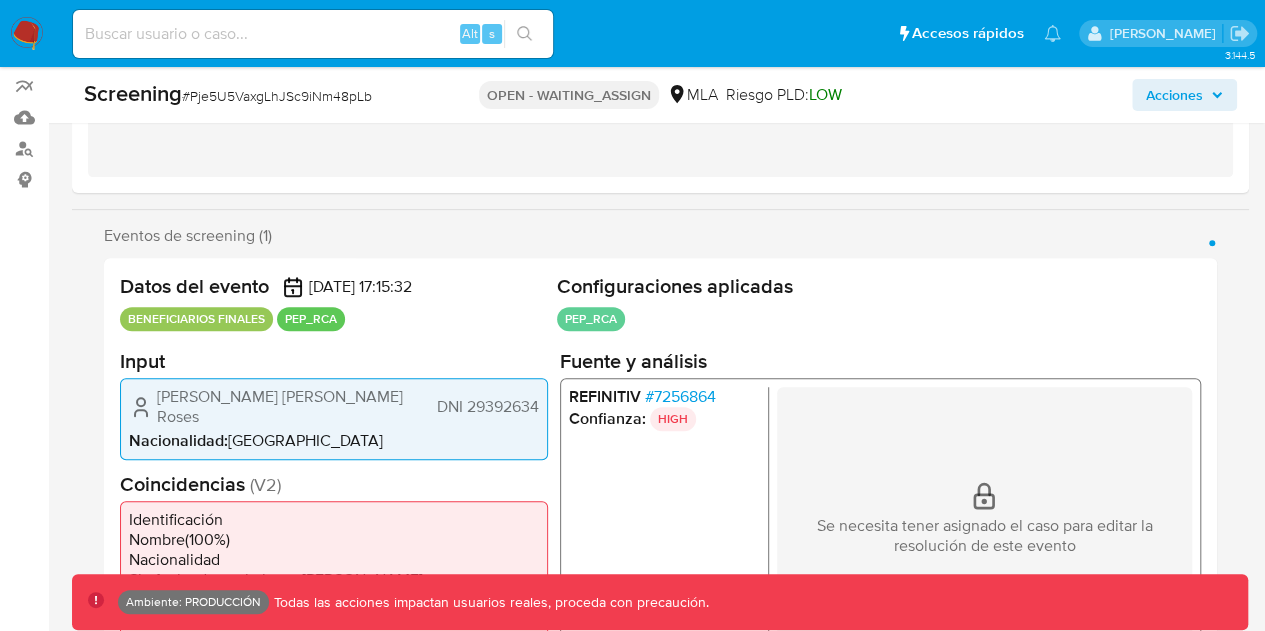 scroll, scrollTop: 200, scrollLeft: 0, axis: vertical 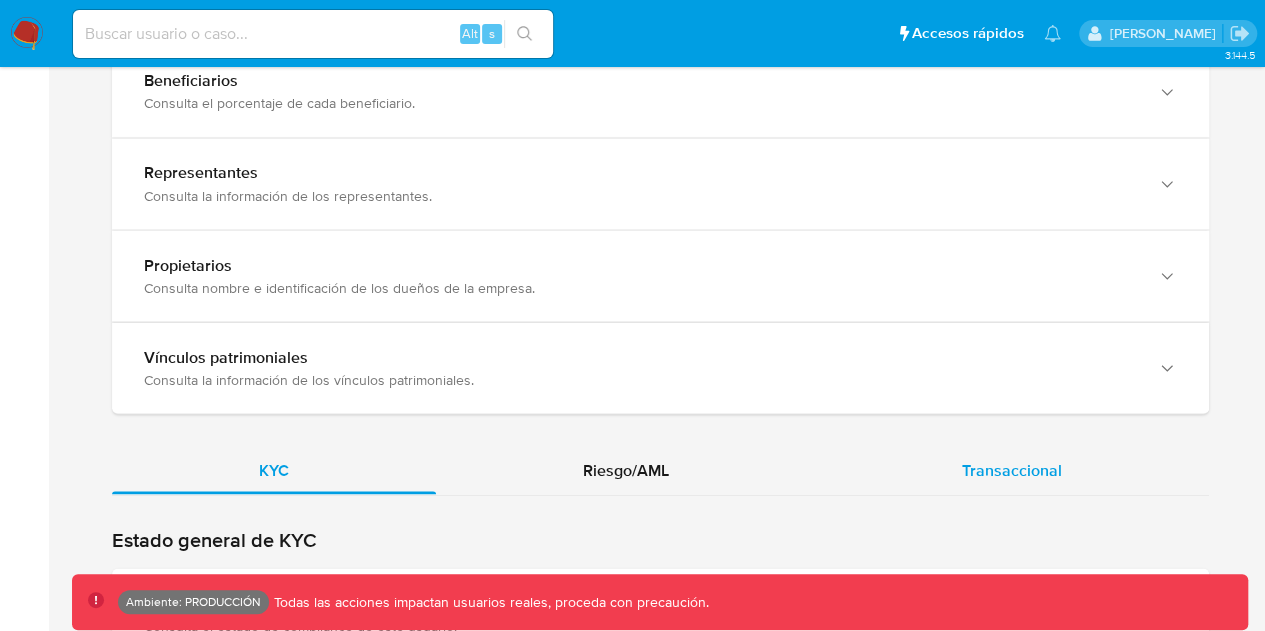 click on "Transaccional" at bounding box center [1012, 469] 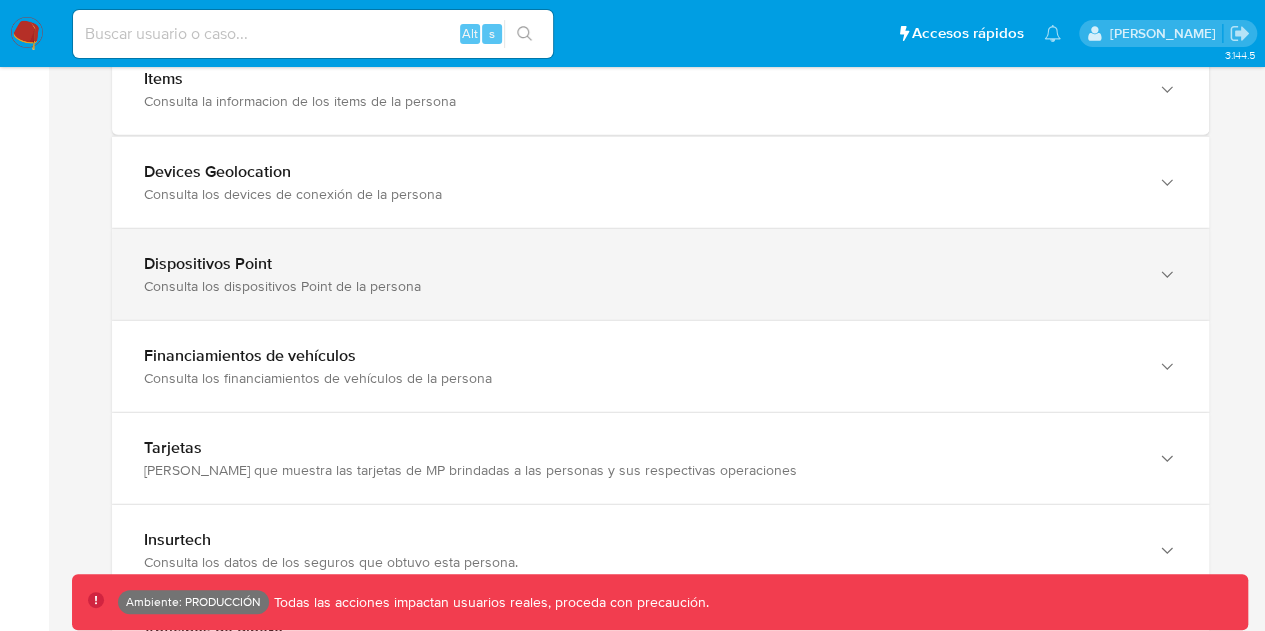 scroll, scrollTop: 2776, scrollLeft: 0, axis: vertical 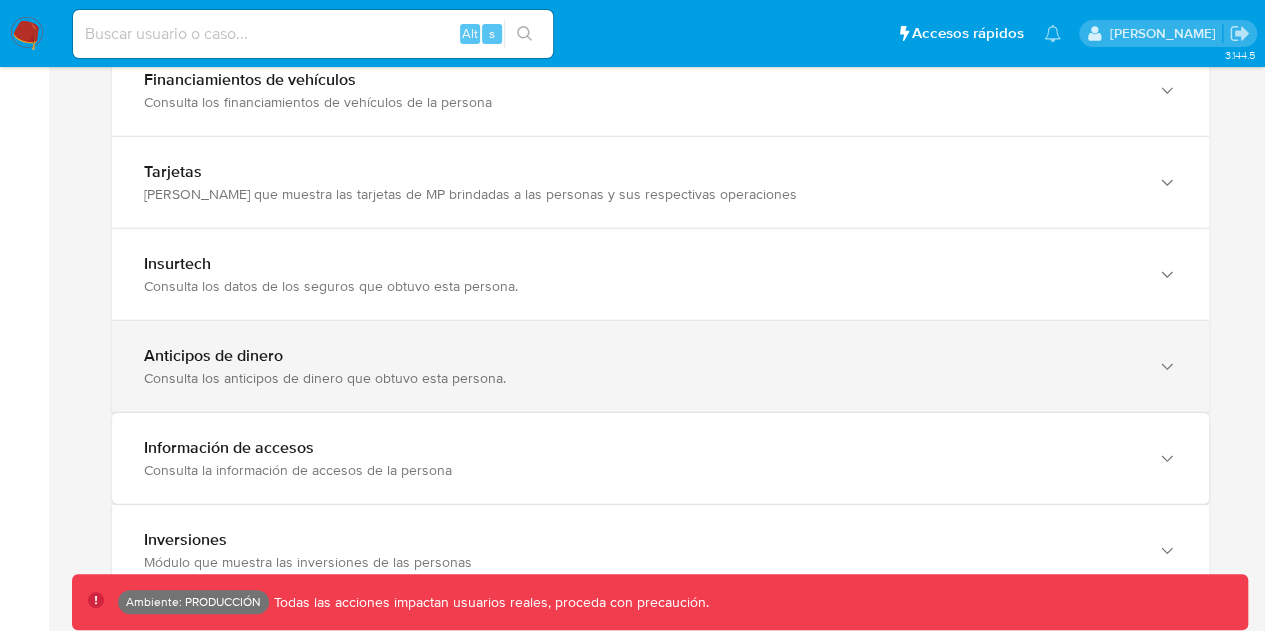 click on "Anticipos de dinero Consulta los anticipos de dinero que obtuvo esta persona." at bounding box center (660, 366) 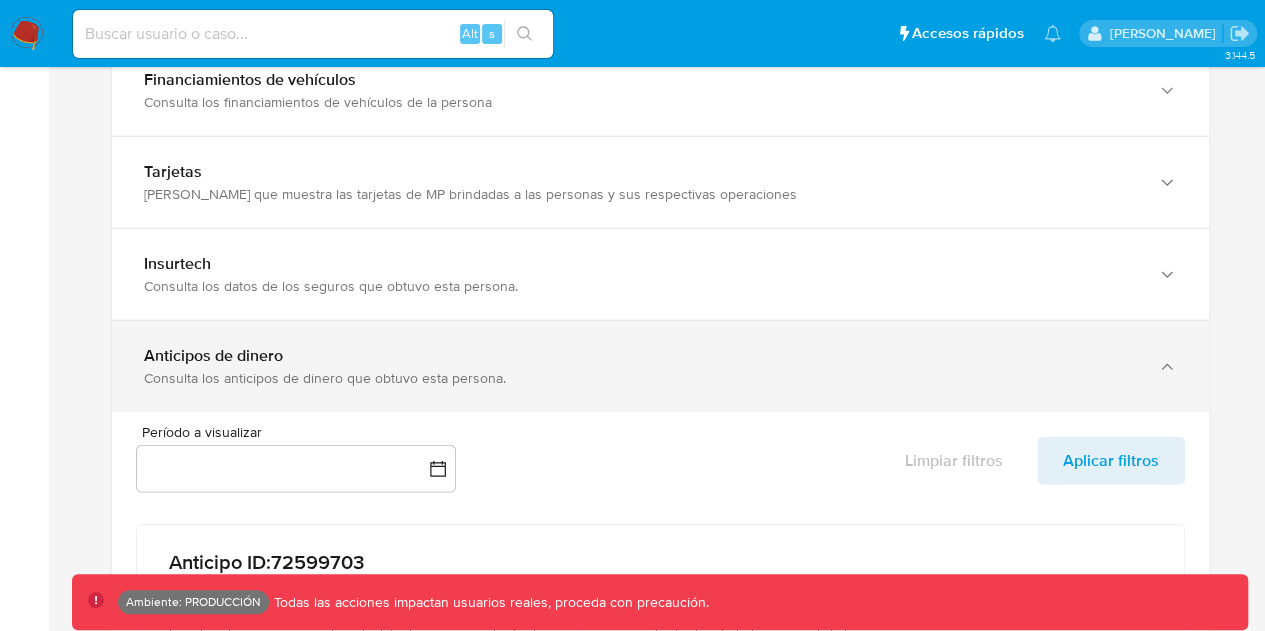 click on "Anticipos de dinero Consulta los anticipos de dinero que obtuvo esta persona." at bounding box center [660, 366] 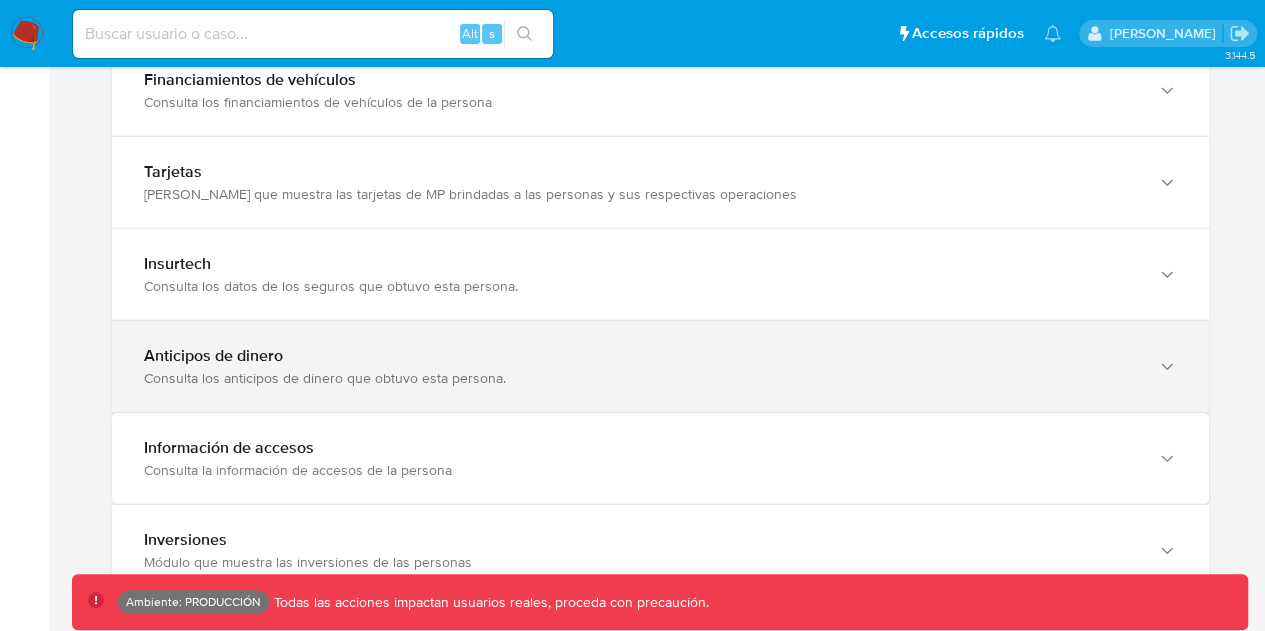 click on "Anticipos de dinero" at bounding box center [640, 356] 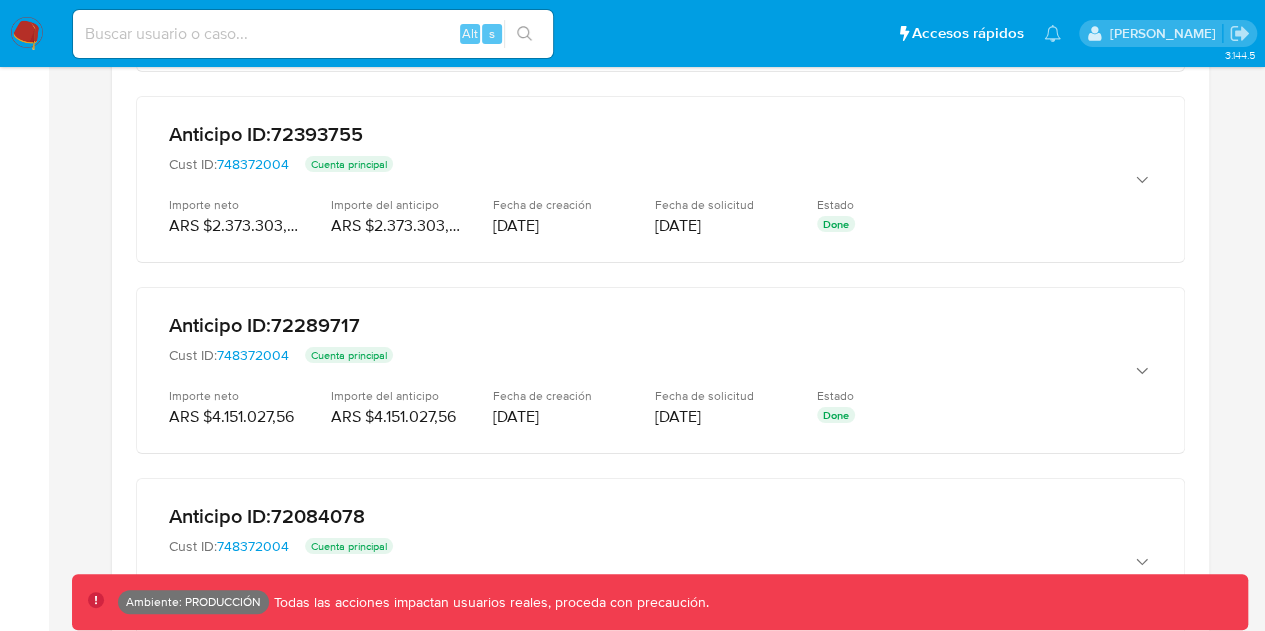 scroll, scrollTop: 3910, scrollLeft: 0, axis: vertical 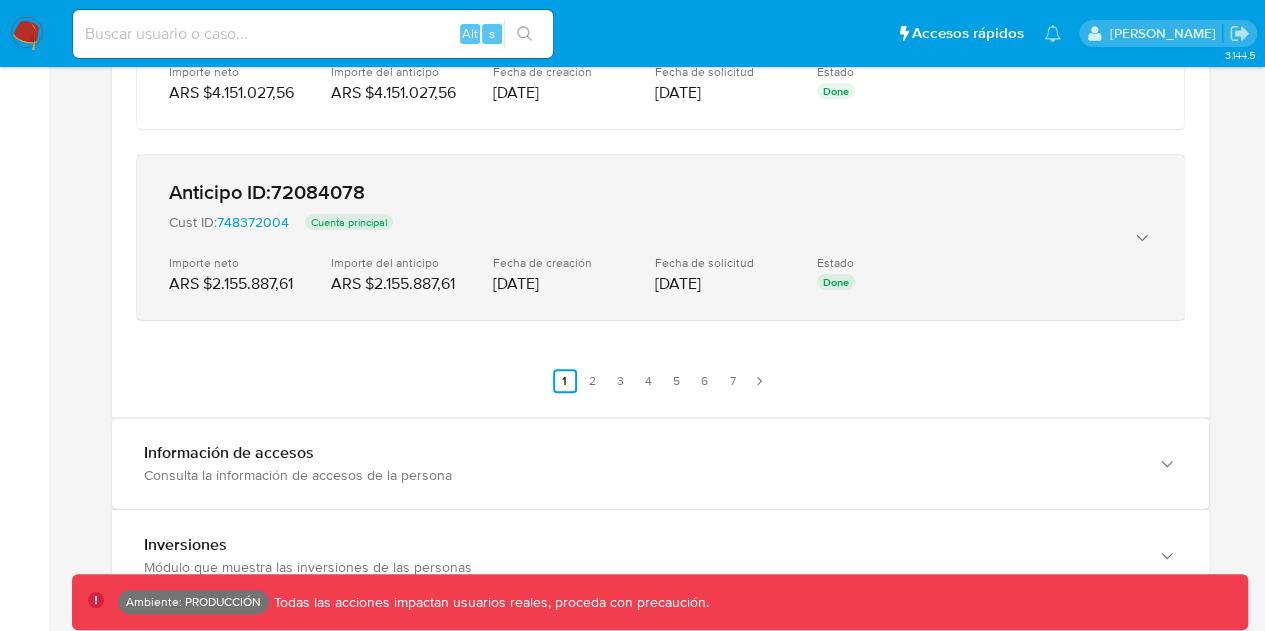click on "Anticipo ID:  72084078 Cust ID:  748372004 Cuenta principal Importe neto ARS $2.155.887,61   ARS $2.155.887,61 Importe del anticipo ARS $2.155.887,61   ARS $2.155.887,61 Fecha de creación [DATE] Fecha de solicitud [DATE] Estado Done" at bounding box center (660, 237) 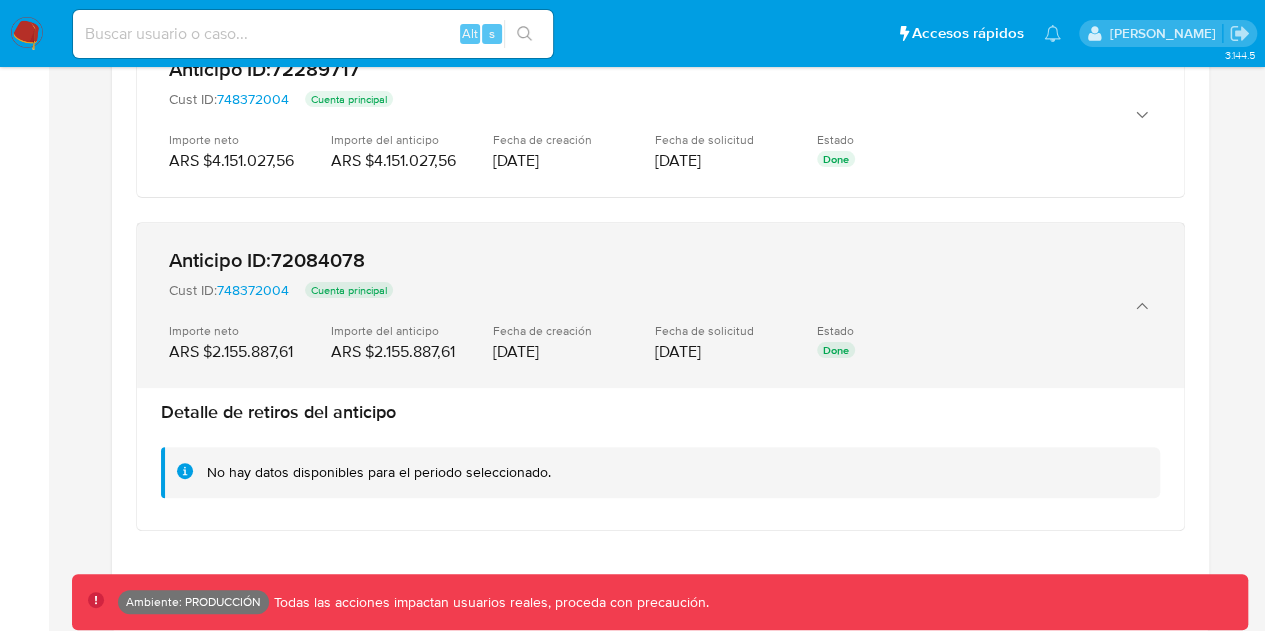 scroll, scrollTop: 3810, scrollLeft: 0, axis: vertical 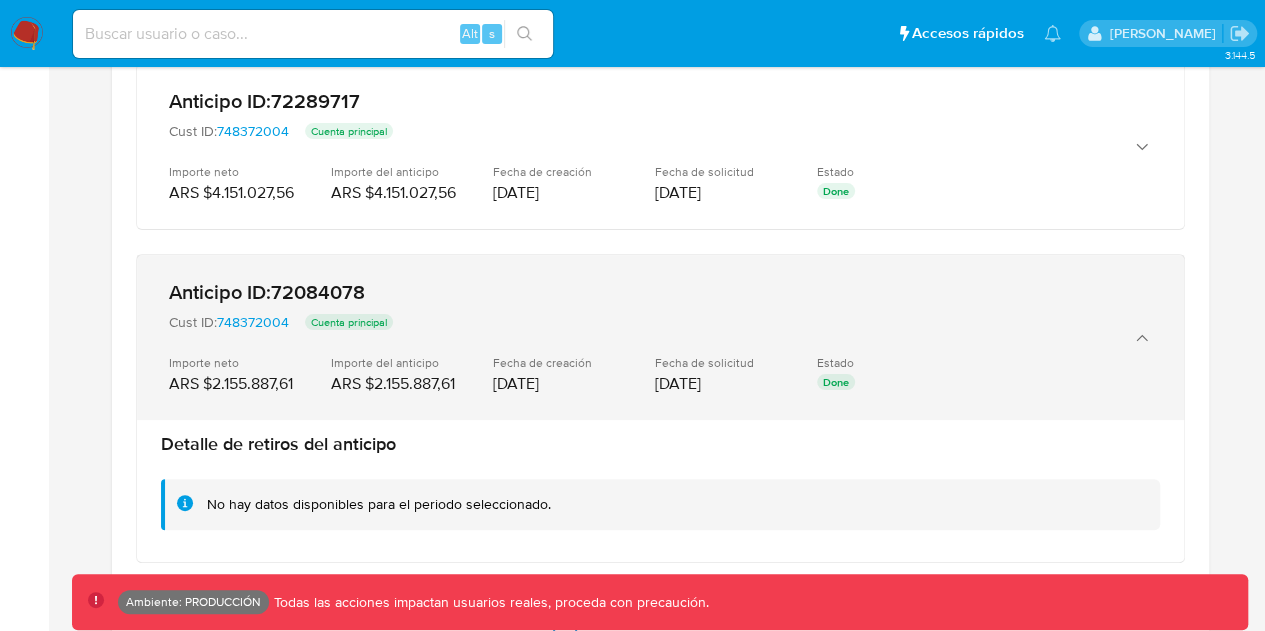 click on "Anticipo ID:  72084078 Cust ID:  748372004 Cuenta principal Importe neto ARS $2.155.887,61   ARS $2.155.887,61 Importe del anticipo ARS $2.155.887,61   ARS $2.155.887,61 Fecha de creación [DATE] Fecha de solicitud [DATE] Estado Done" at bounding box center (640, 337) 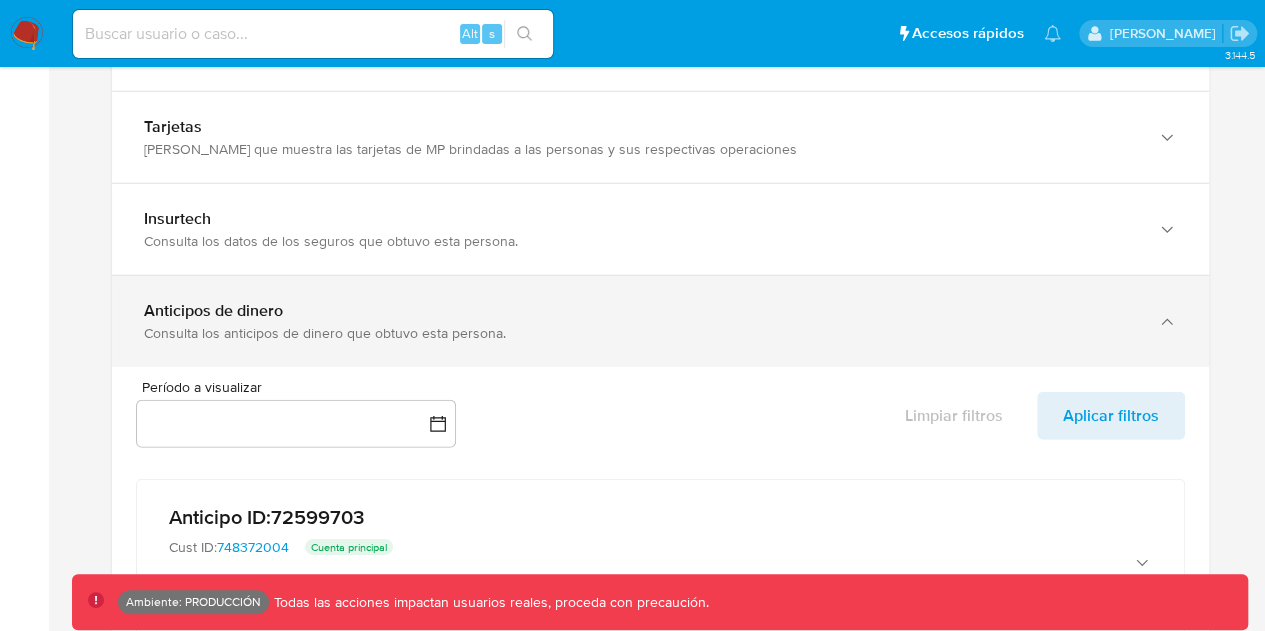 scroll, scrollTop: 2810, scrollLeft: 0, axis: vertical 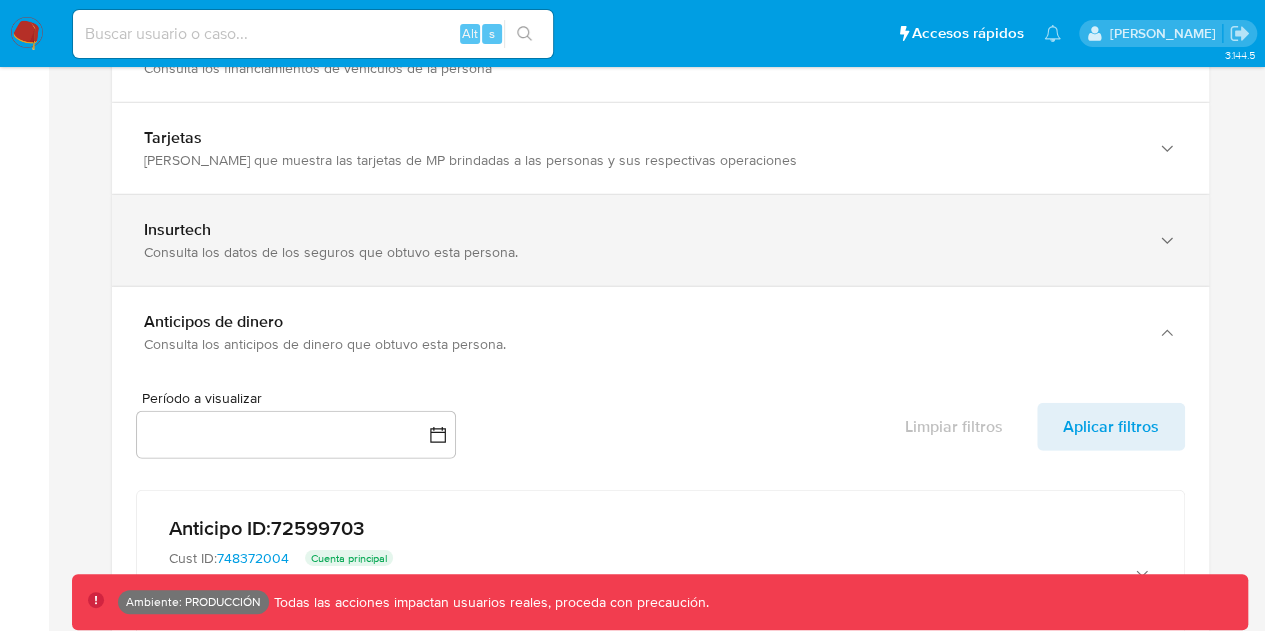 click on "Insurtech Consulta los datos de los seguros que obtuvo esta persona." at bounding box center [660, 240] 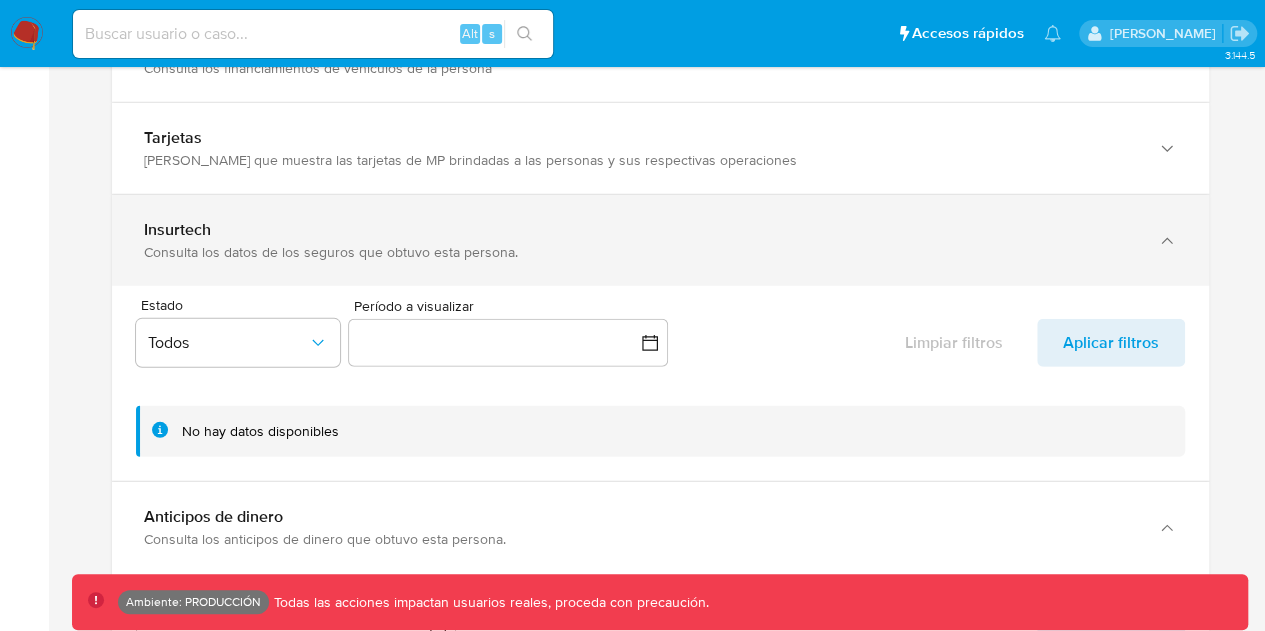 click on "Insurtech Consulta los datos de los seguros que obtuvo esta persona." at bounding box center (660, 240) 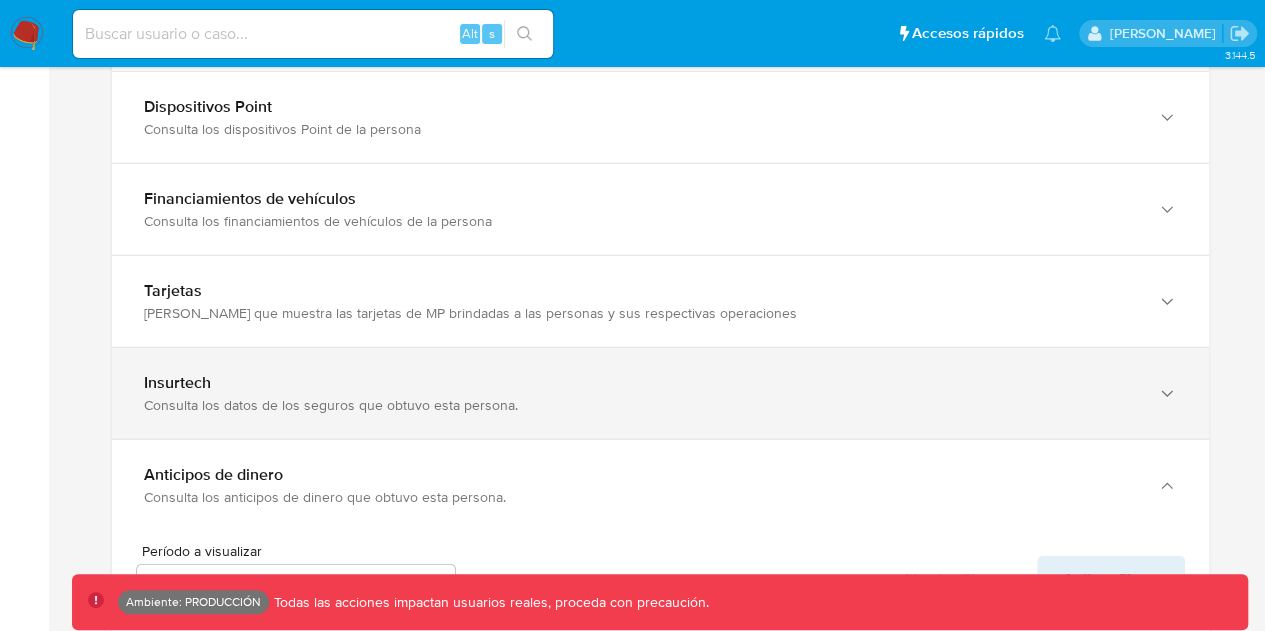 scroll, scrollTop: 2610, scrollLeft: 0, axis: vertical 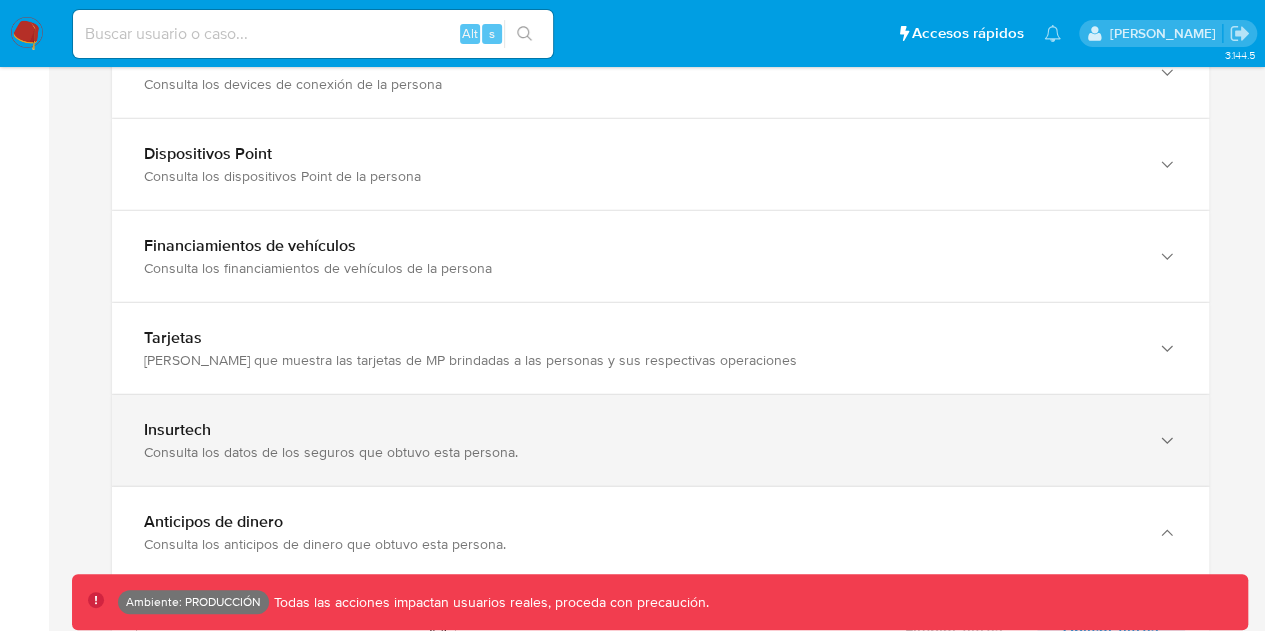 click on "Consulta los financiamientos de vehículos de la persona" at bounding box center [640, 268] 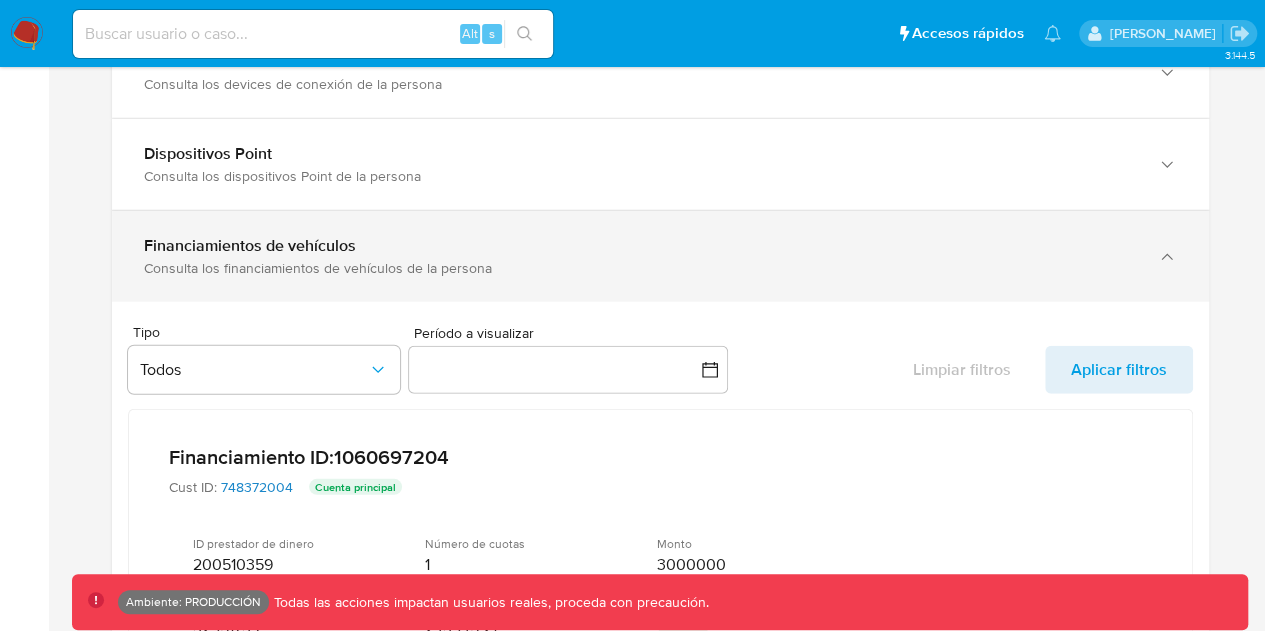 click on "Financiamientos de vehículos Consulta los financiamientos de vehículos de la persona" at bounding box center [660, 256] 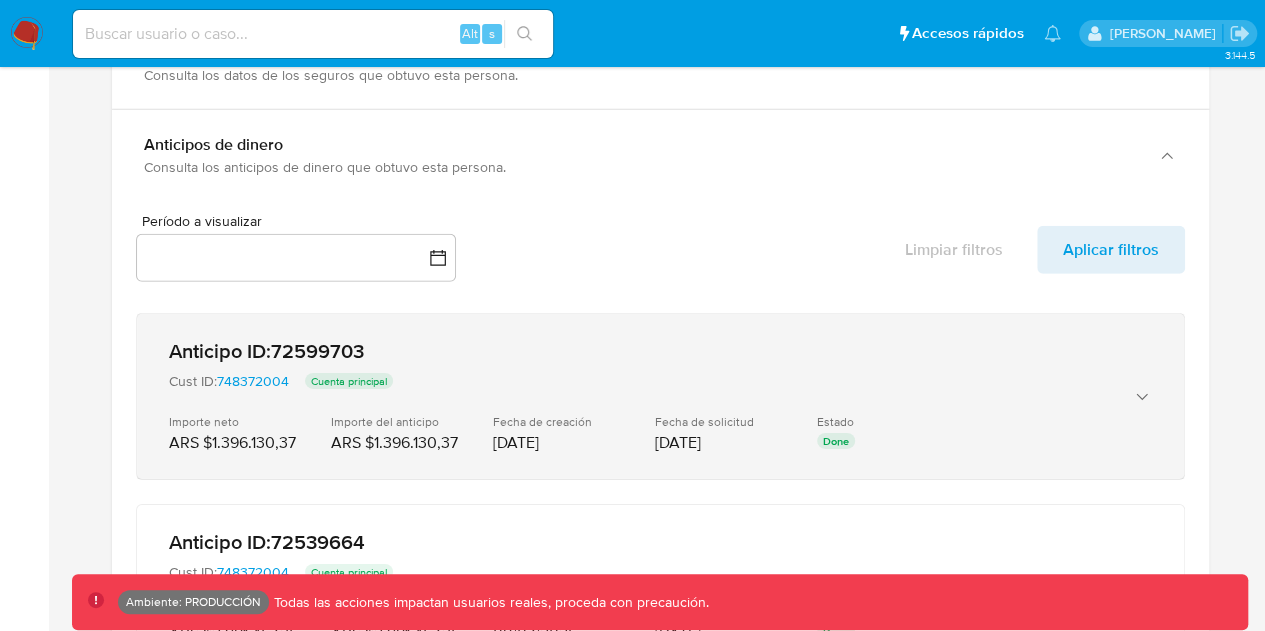 scroll, scrollTop: 3110, scrollLeft: 0, axis: vertical 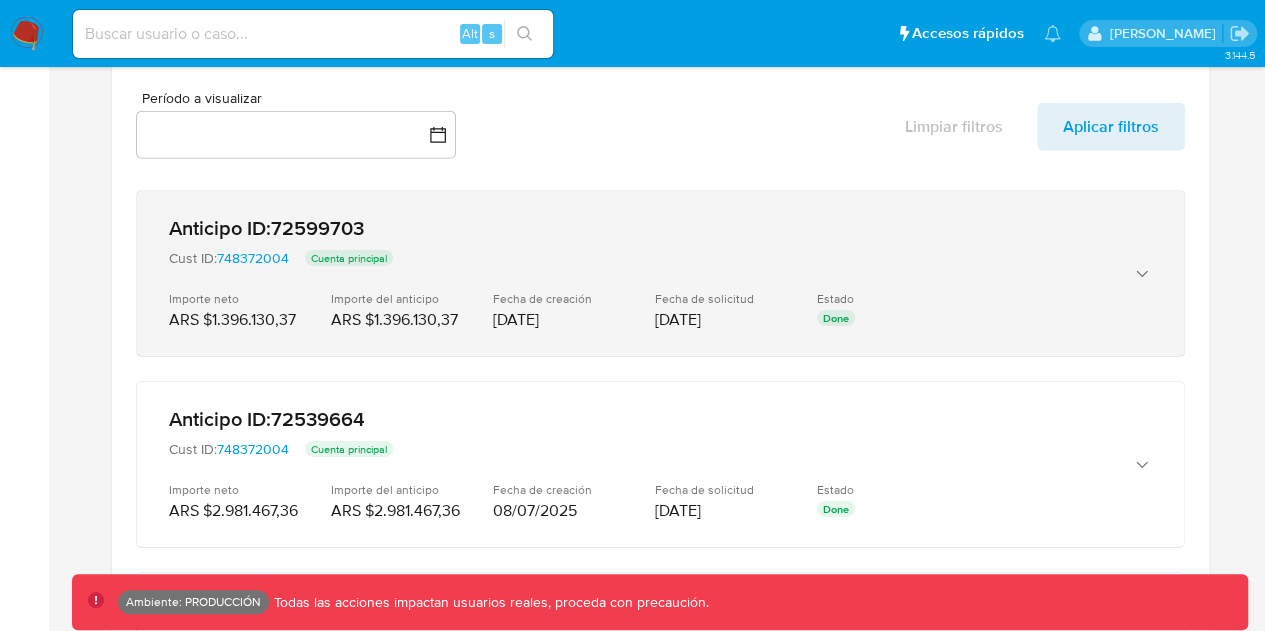 click 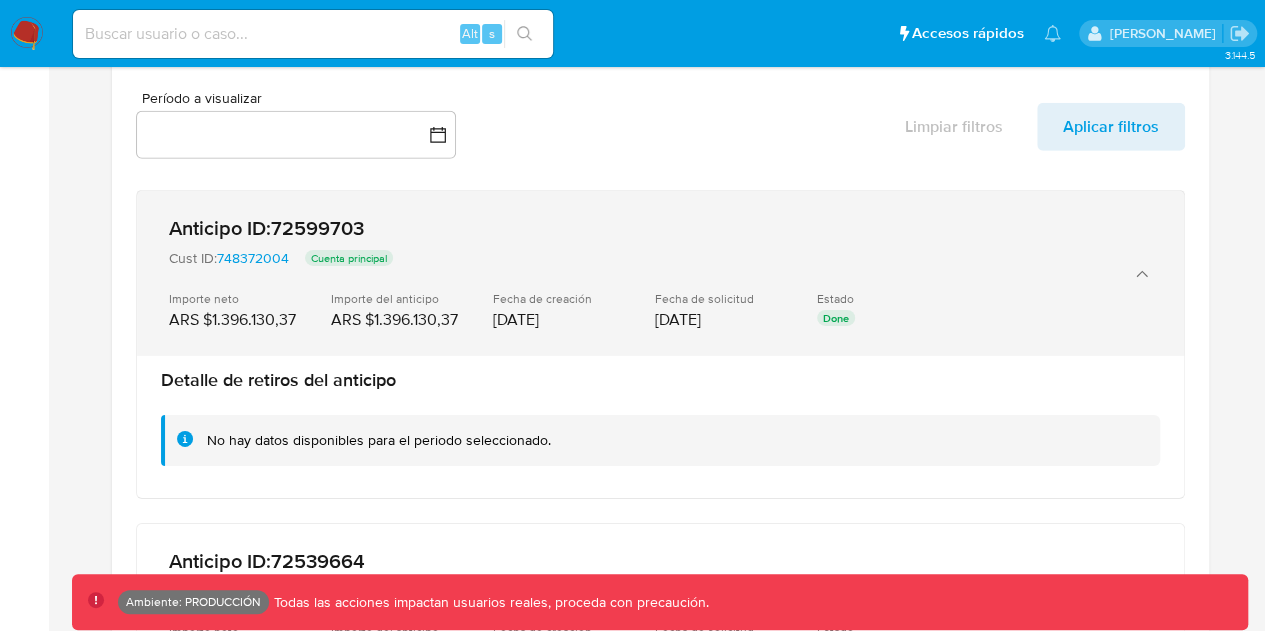 click 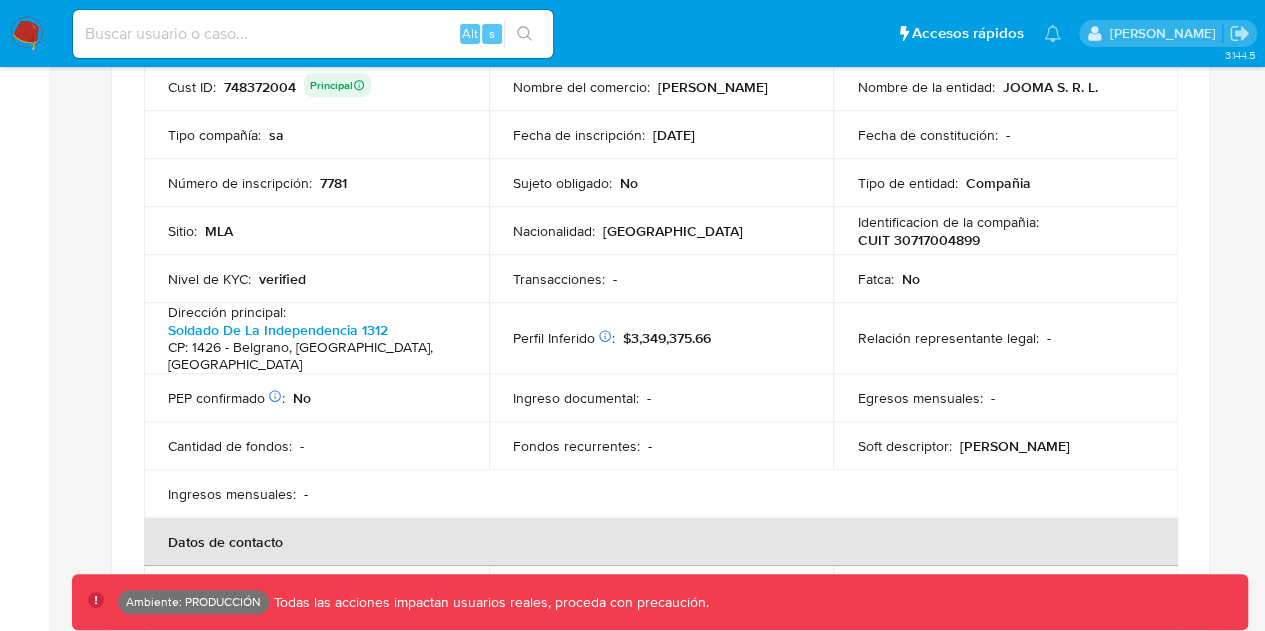 scroll, scrollTop: 210, scrollLeft: 0, axis: vertical 